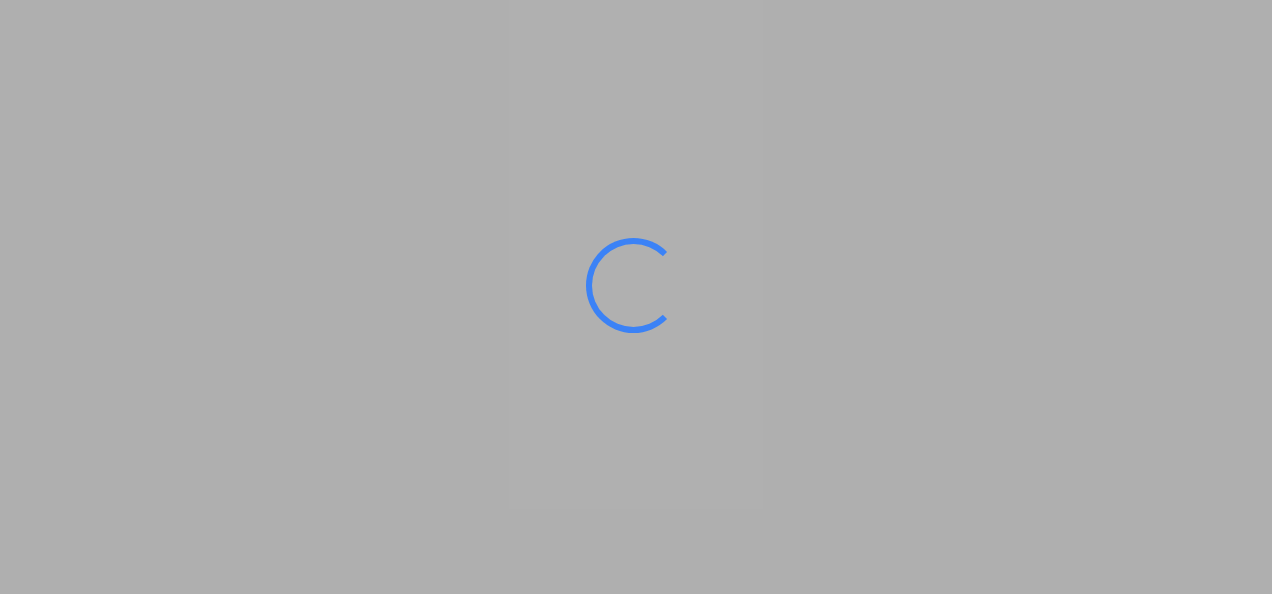 scroll, scrollTop: 0, scrollLeft: 0, axis: both 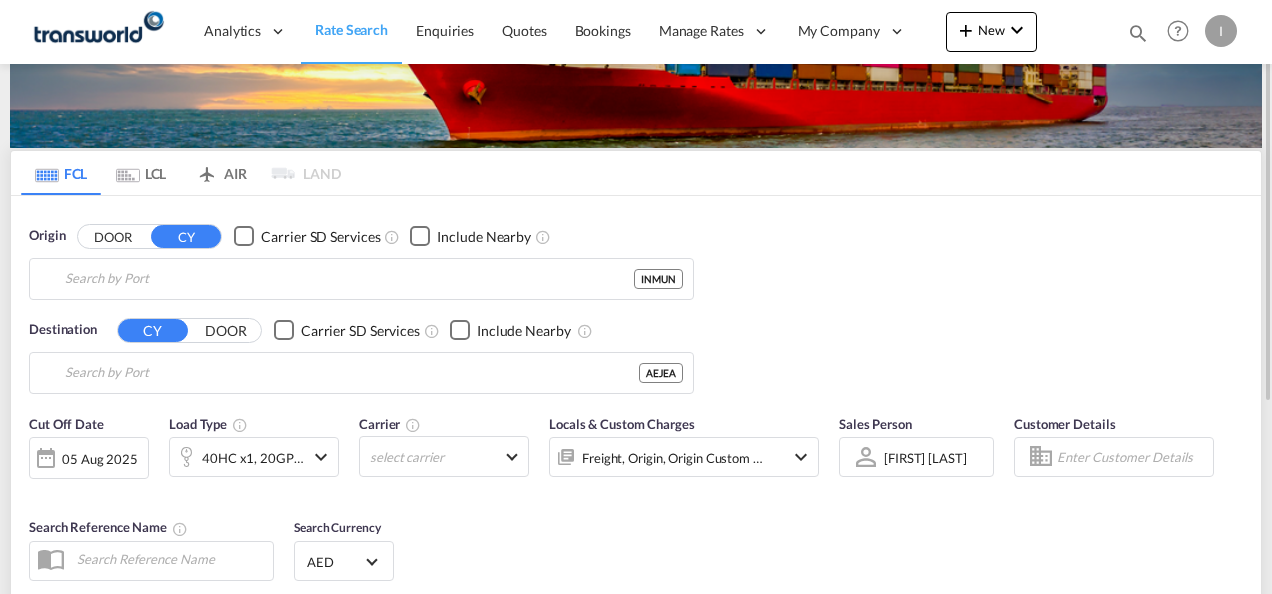 type on "Mundra, INMUN" 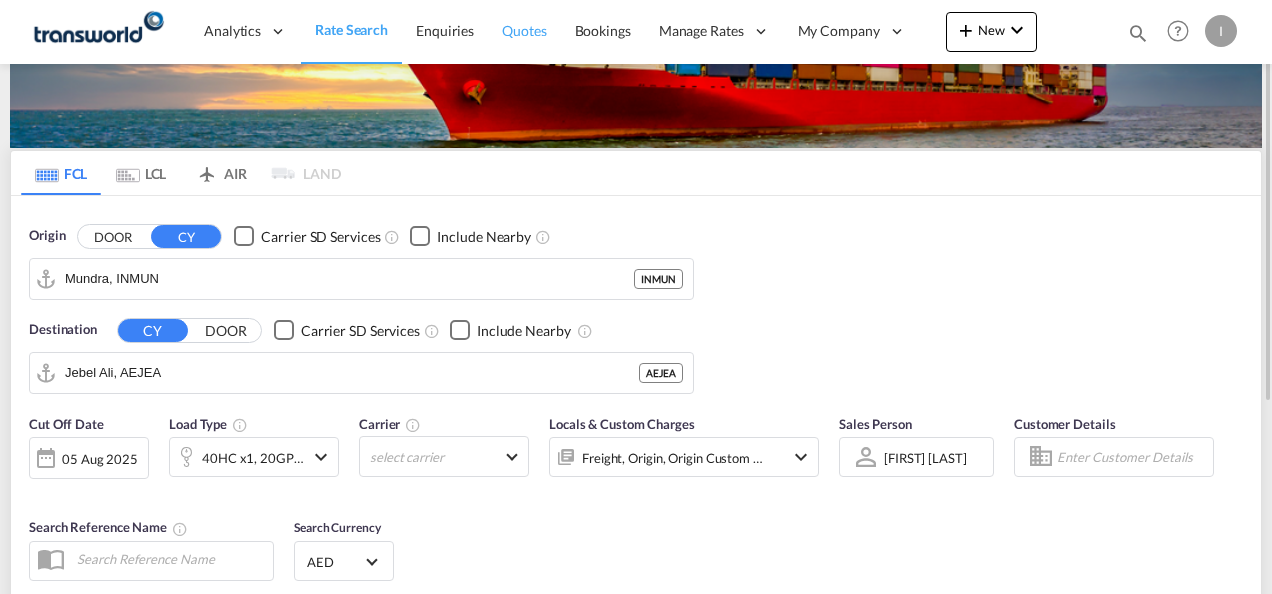 click on "Quotes" at bounding box center [524, 30] 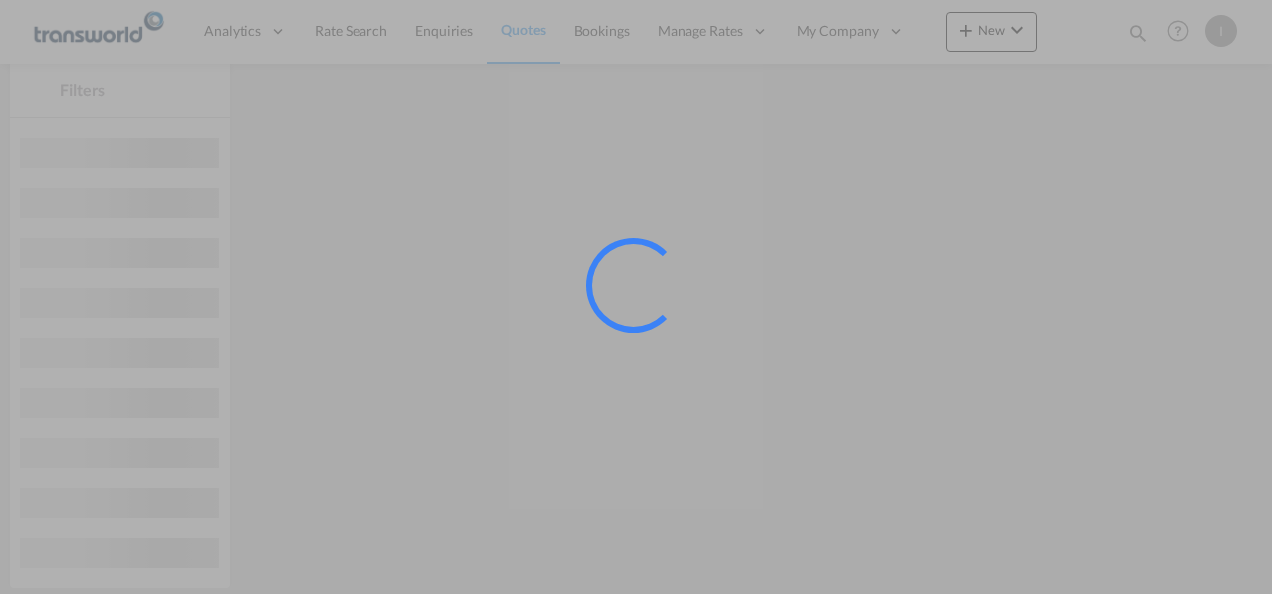 scroll, scrollTop: 93, scrollLeft: 0, axis: vertical 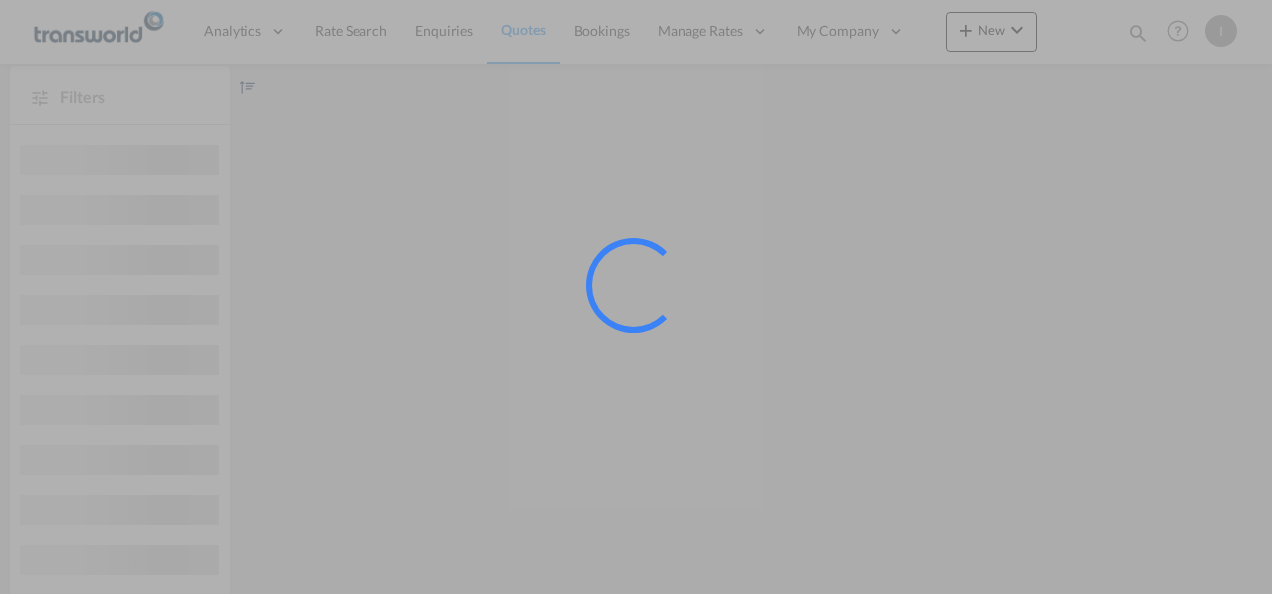 click at bounding box center (636, 297) 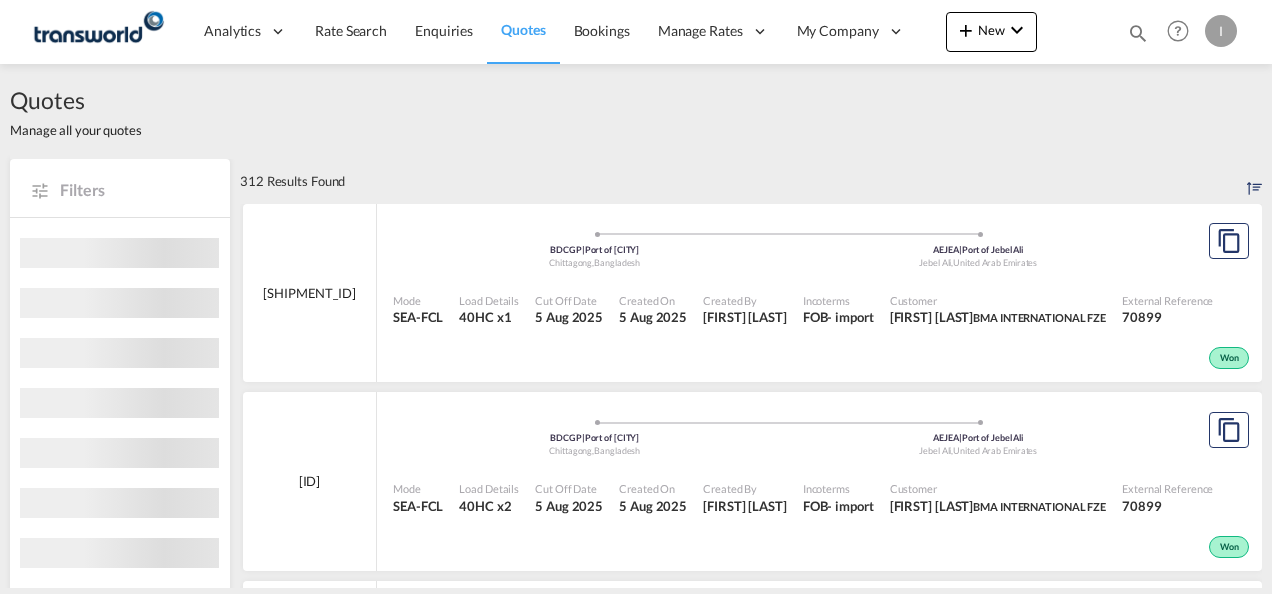 scroll, scrollTop: 0, scrollLeft: 0, axis: both 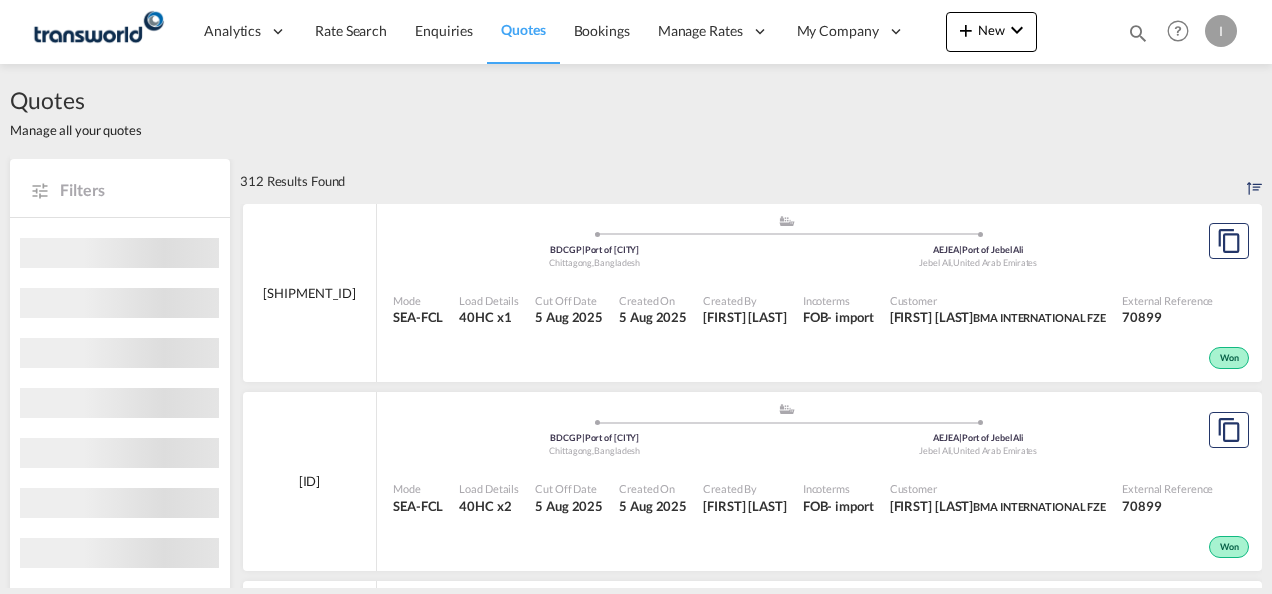 click on "New" at bounding box center (991, 32) 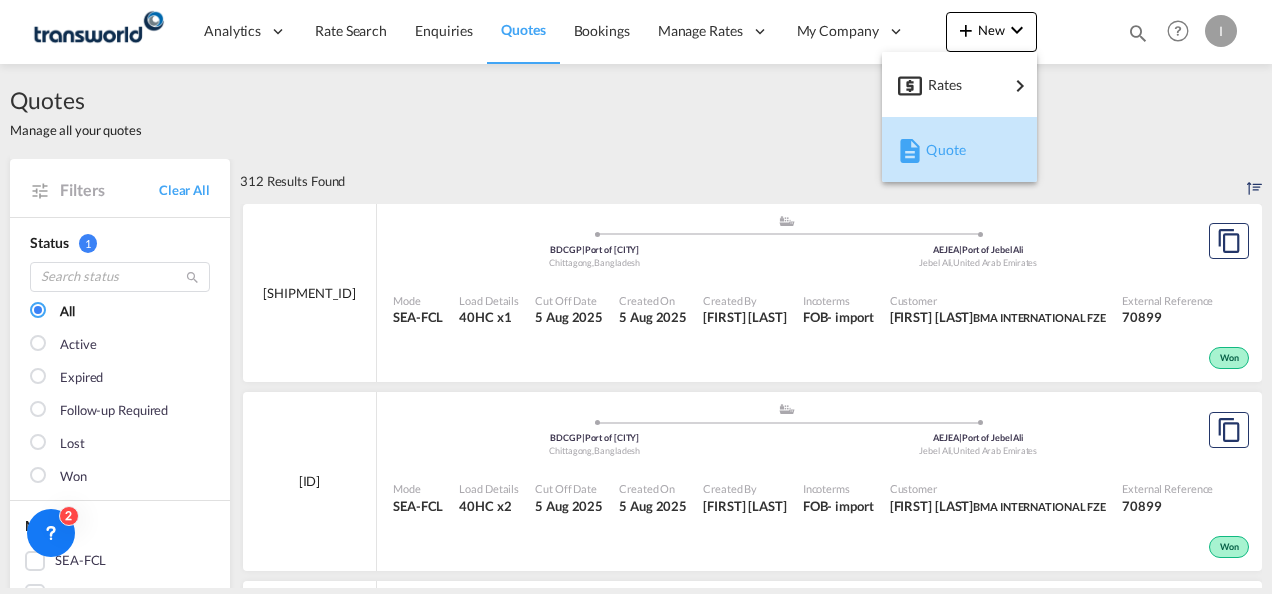 click on "Quote" at bounding box center (937, 150) 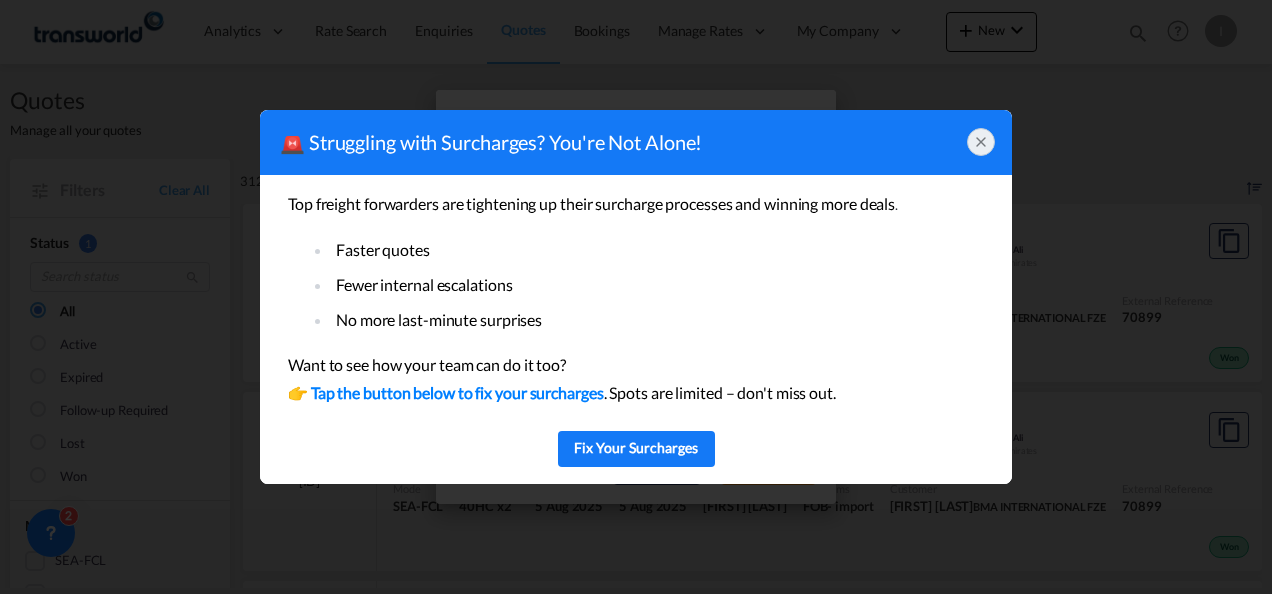 click 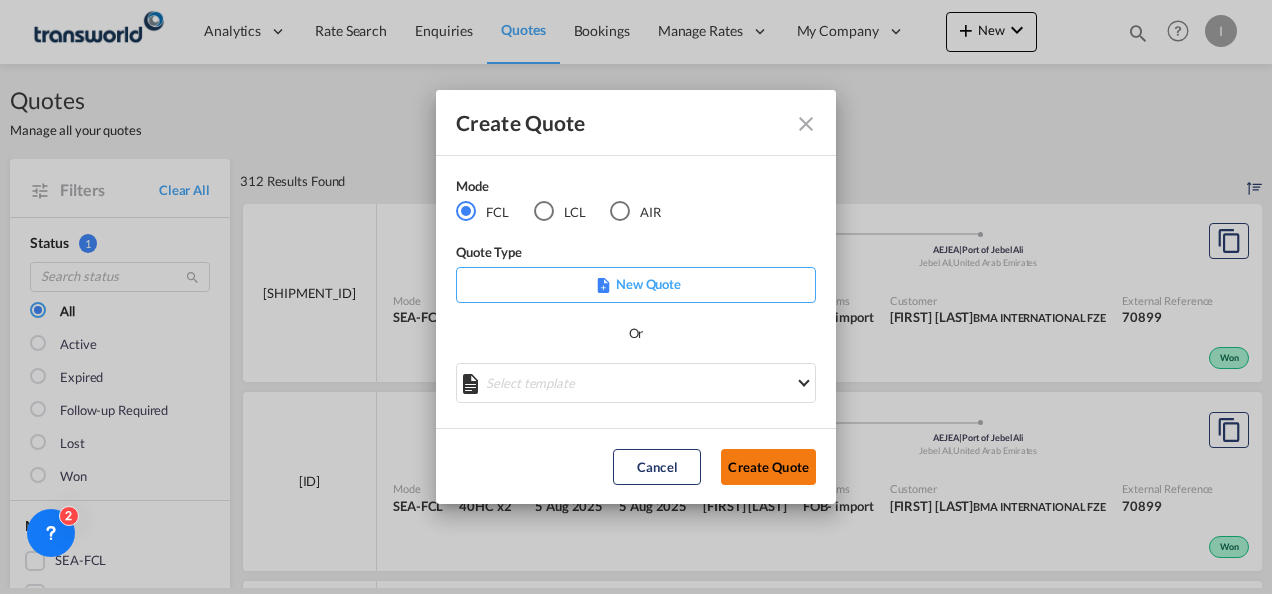 click on "Create Quote" 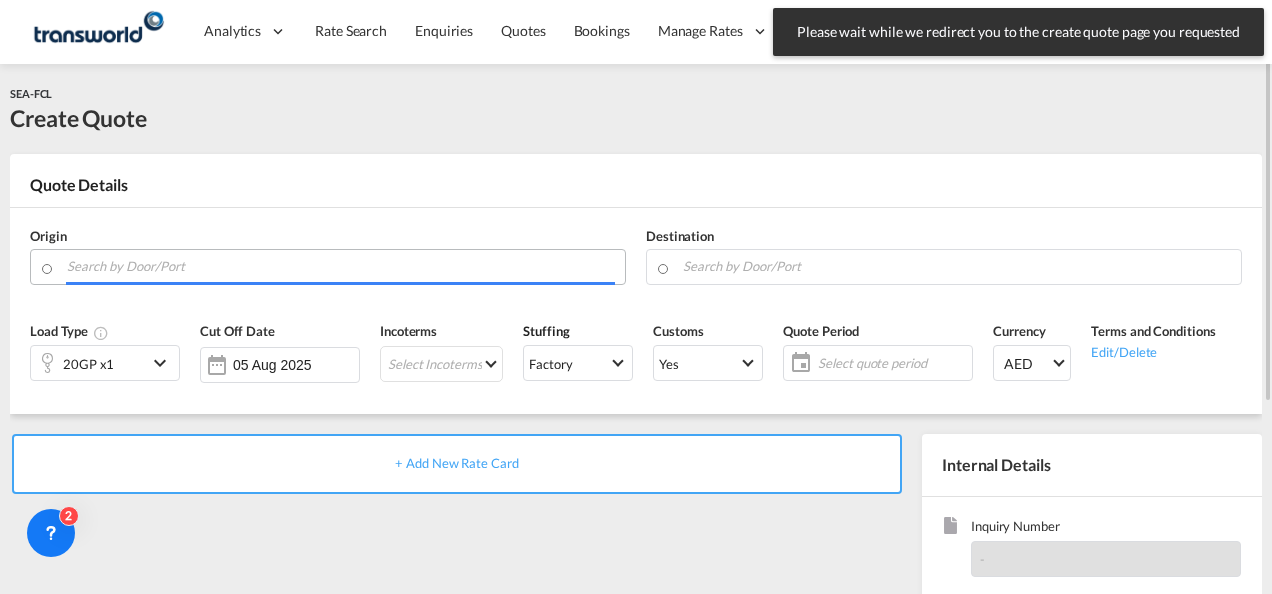 click at bounding box center [341, 266] 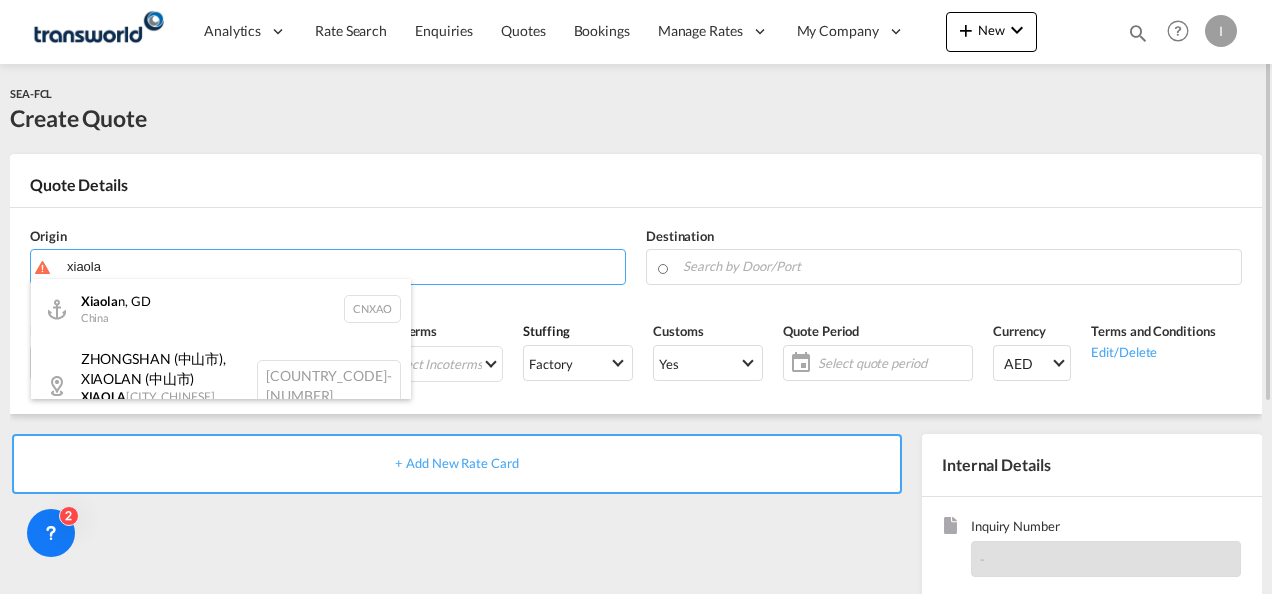 click on "[CITY] [STATE] [COUNTRY]
[PORT_CODE]" at bounding box center (221, 309) 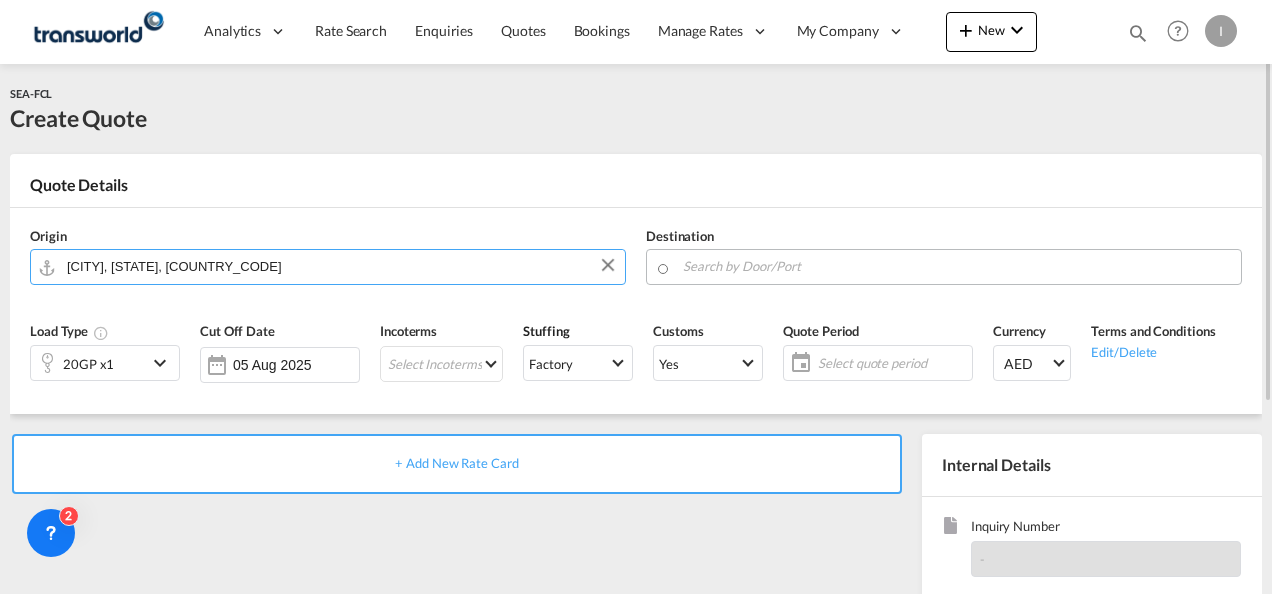 click at bounding box center [957, 266] 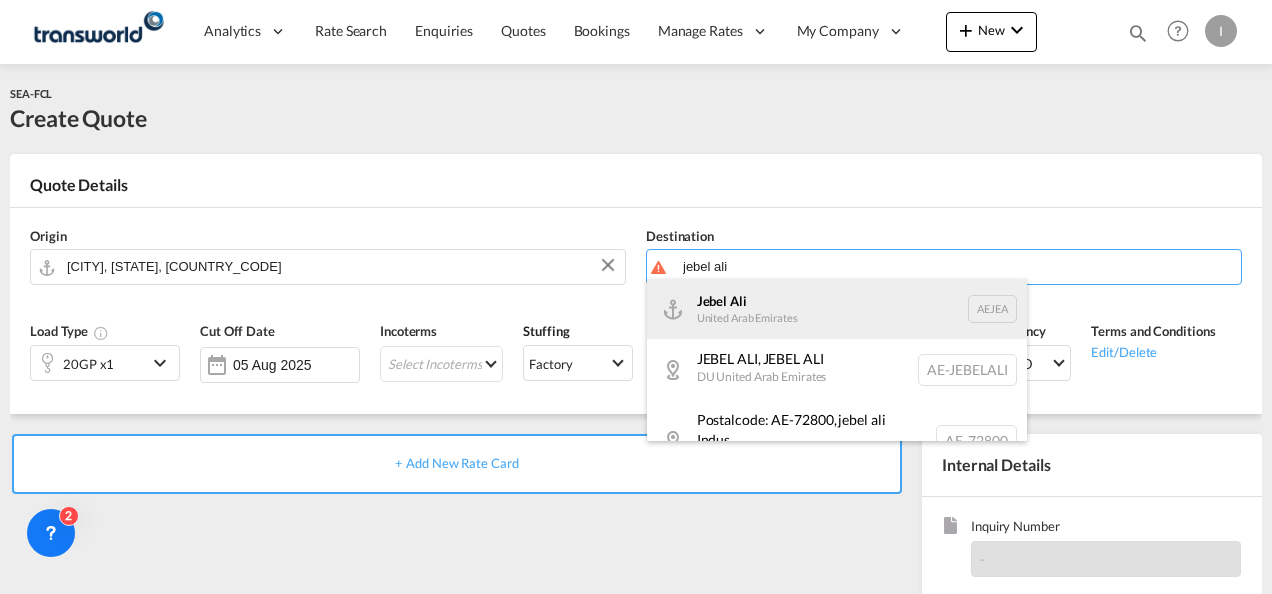 click on "[CITY]
[COUNTRY]
[PORT_CODE]" at bounding box center [837, 309] 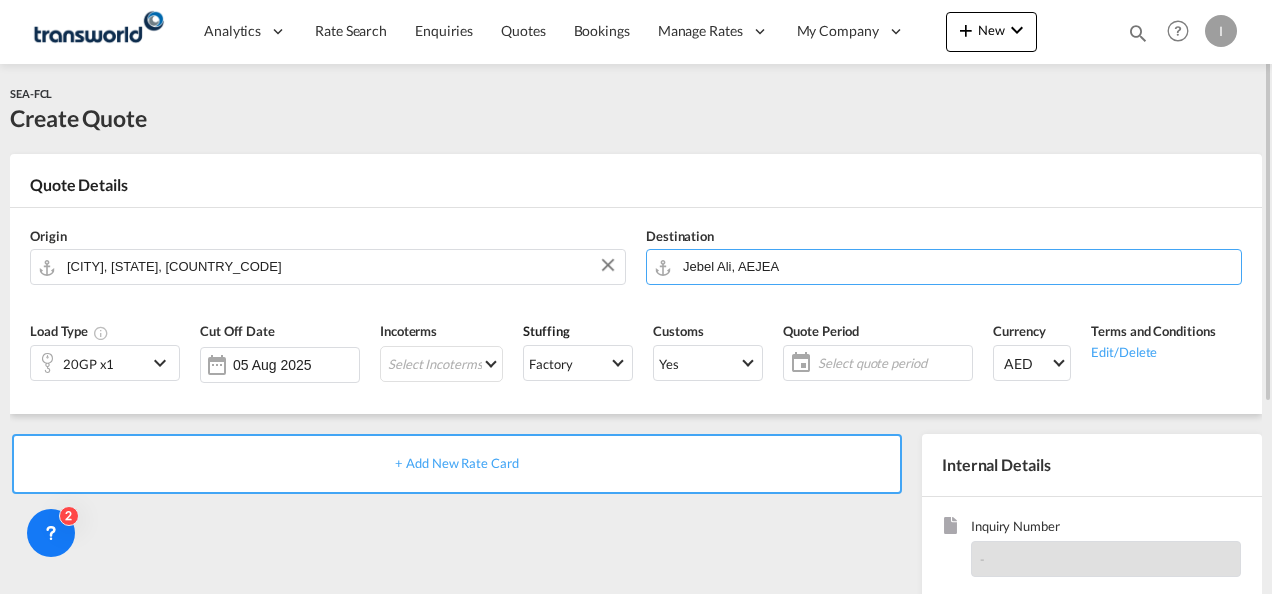 scroll, scrollTop: 100, scrollLeft: 0, axis: vertical 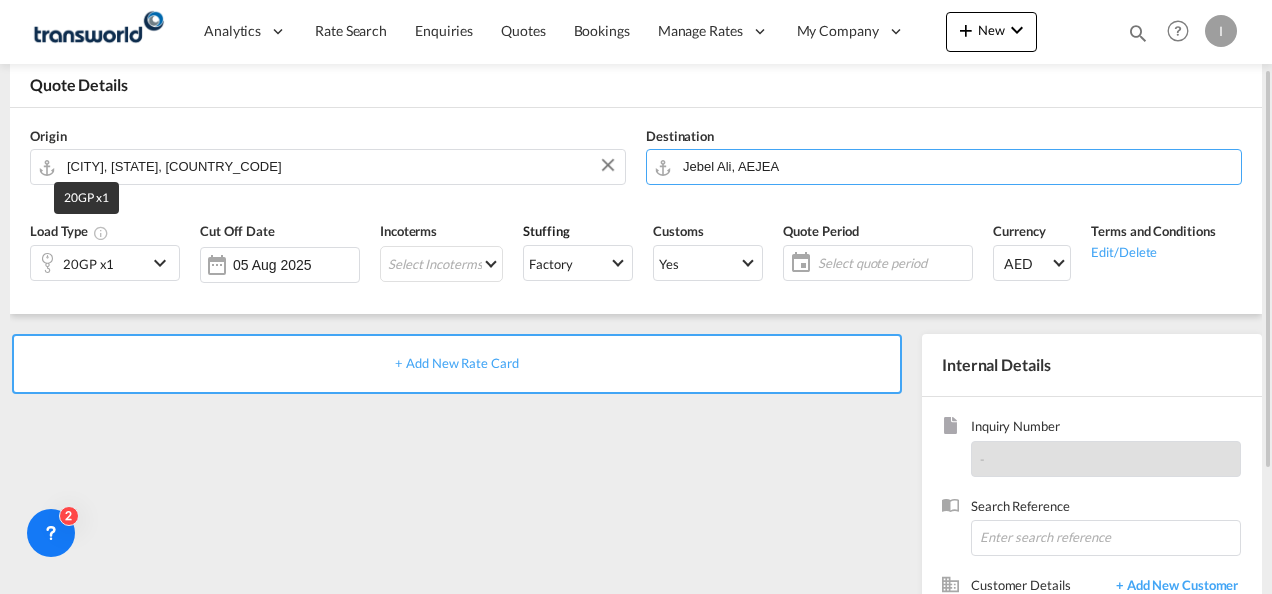 click on "20GP x1" at bounding box center [88, 264] 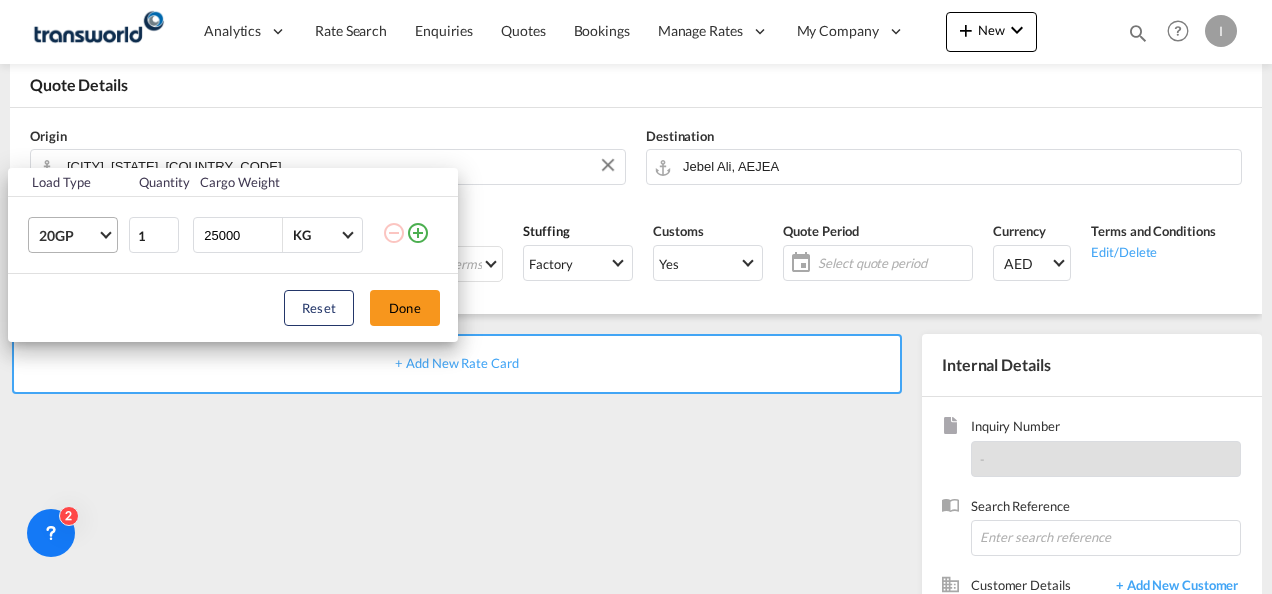 click on "20GP" at bounding box center (77, 235) 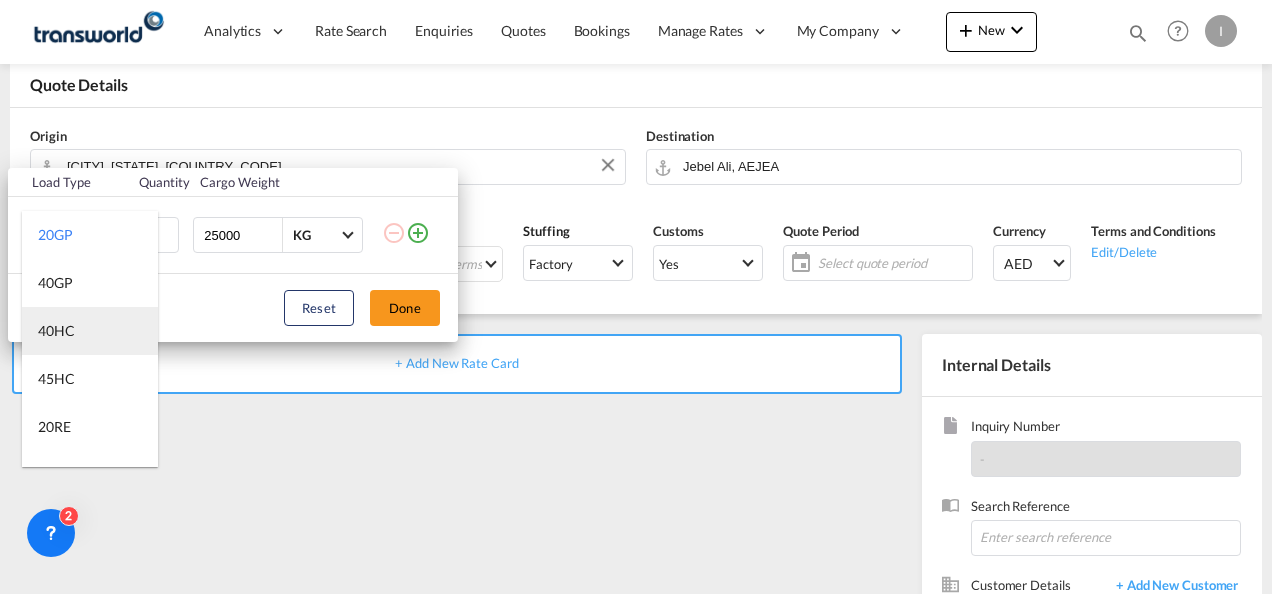 click on "40HC" at bounding box center [90, 331] 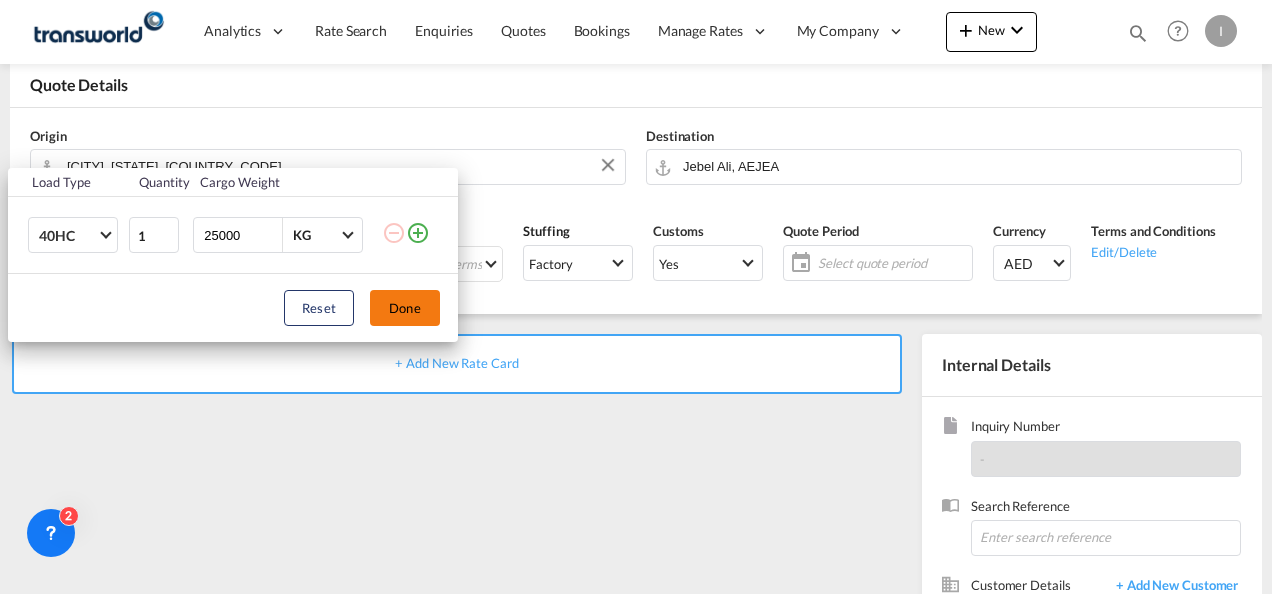 click on "Done" at bounding box center (405, 308) 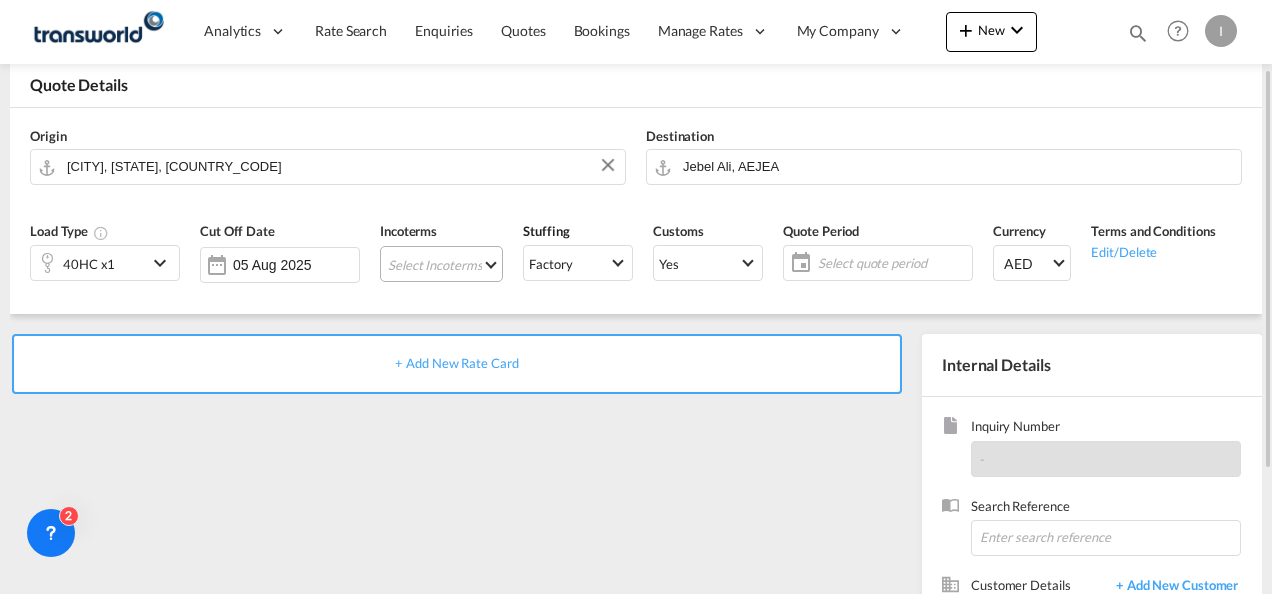 click on "Select Incoterms
FOB - import
Free on Board FAS - export
Free Alongside Ship CPT - import
Carrier Paid to CIP - import
Carriage and Insurance Paid to CIP - export
Carriage and Insurance Paid to DAP - export
Delivered at Place CIF - export
Cost,Insurance and Freight FCA - export
Free Carrier CFR - import
Cost and Freight FCA - import
Free Carrier CPT - export
Carrier Paid to DPU - import
Delivery at Place Unloaded DPU - export
Delivery at Place Unloaded EXW - import
Ex Works DAP - import
Delivered at Place DDP - export
Delivery Duty Paid EXW - export
Ex Works CFR - export
Cost and Freight FAS - import
Free Alongside Ship FOB - export
Free on Board CIF - import
Cost,Insurance and Freight" at bounding box center (441, 264) 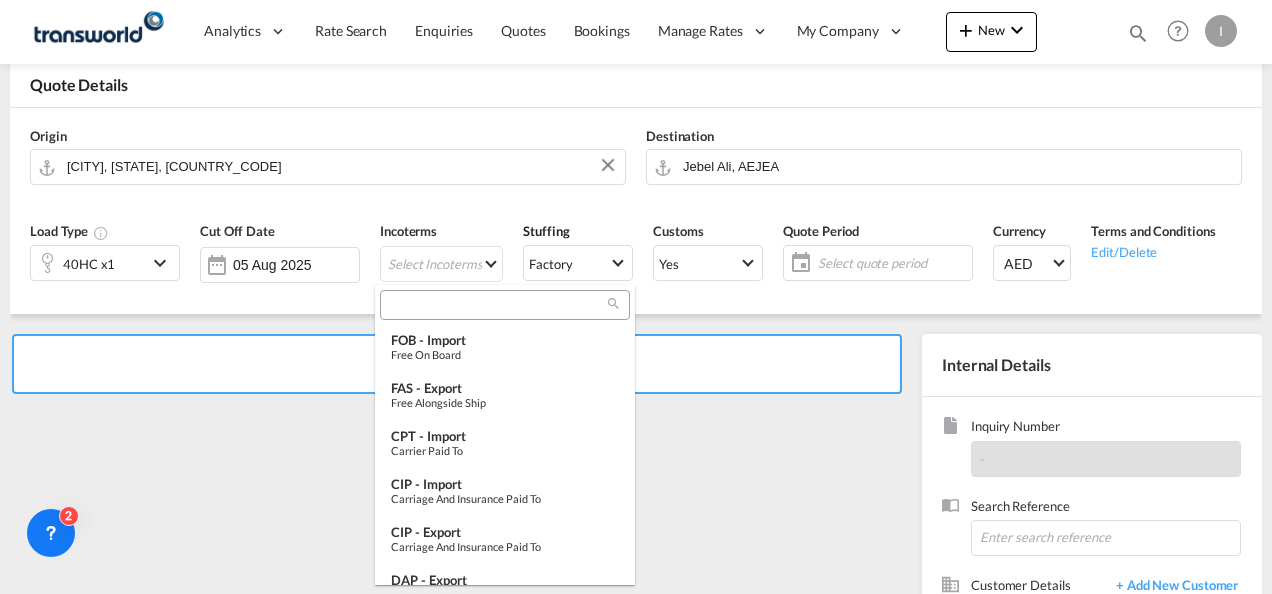 click at bounding box center [505, 305] 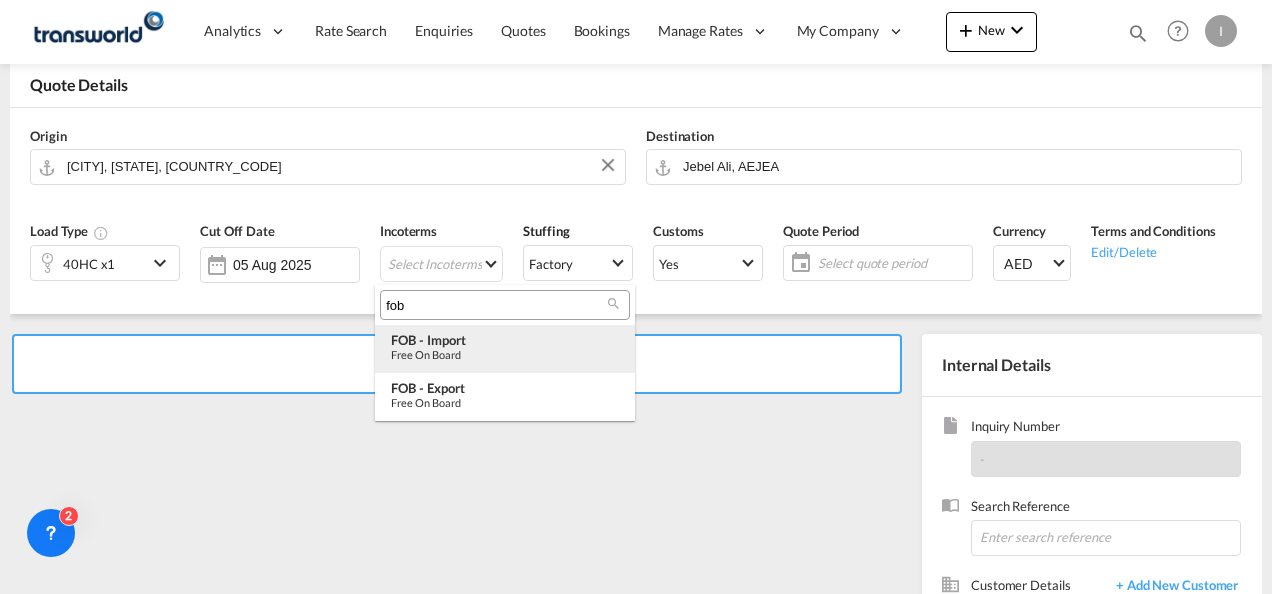 type on "fob" 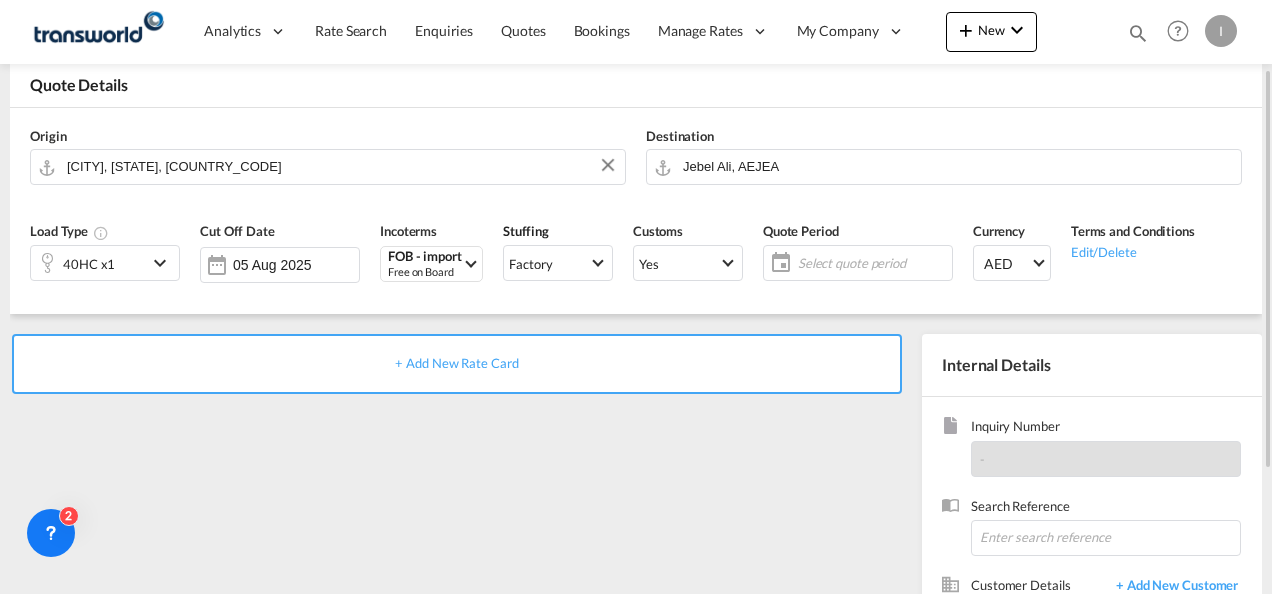 click on "Select quote period" 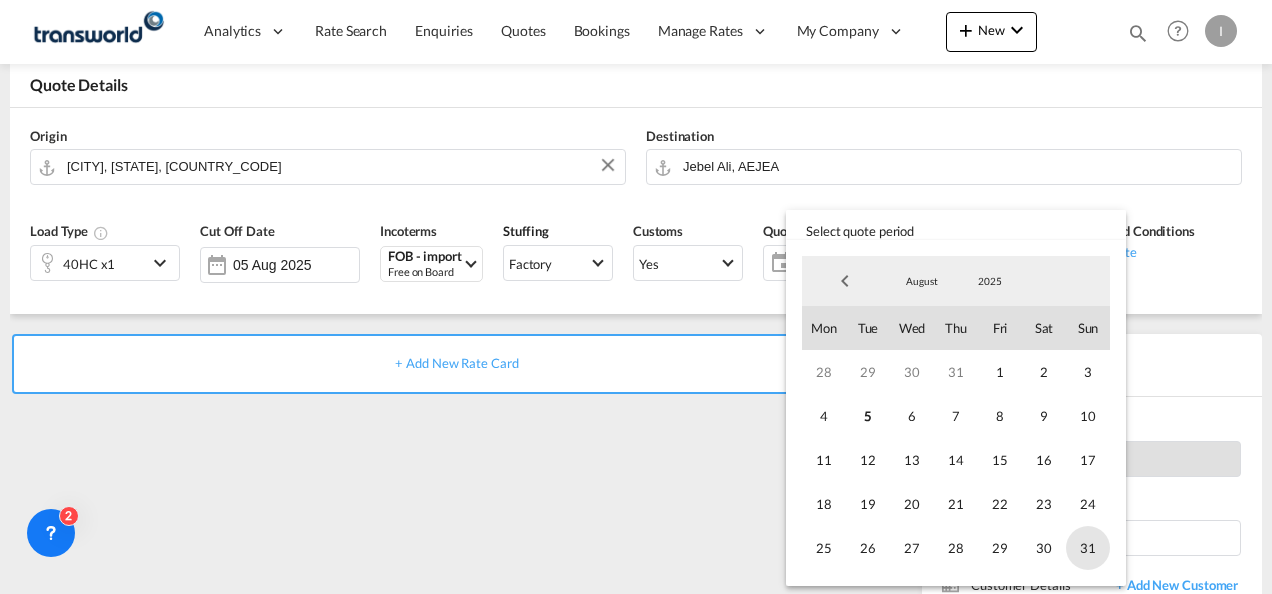 click on "31" at bounding box center (1088, 548) 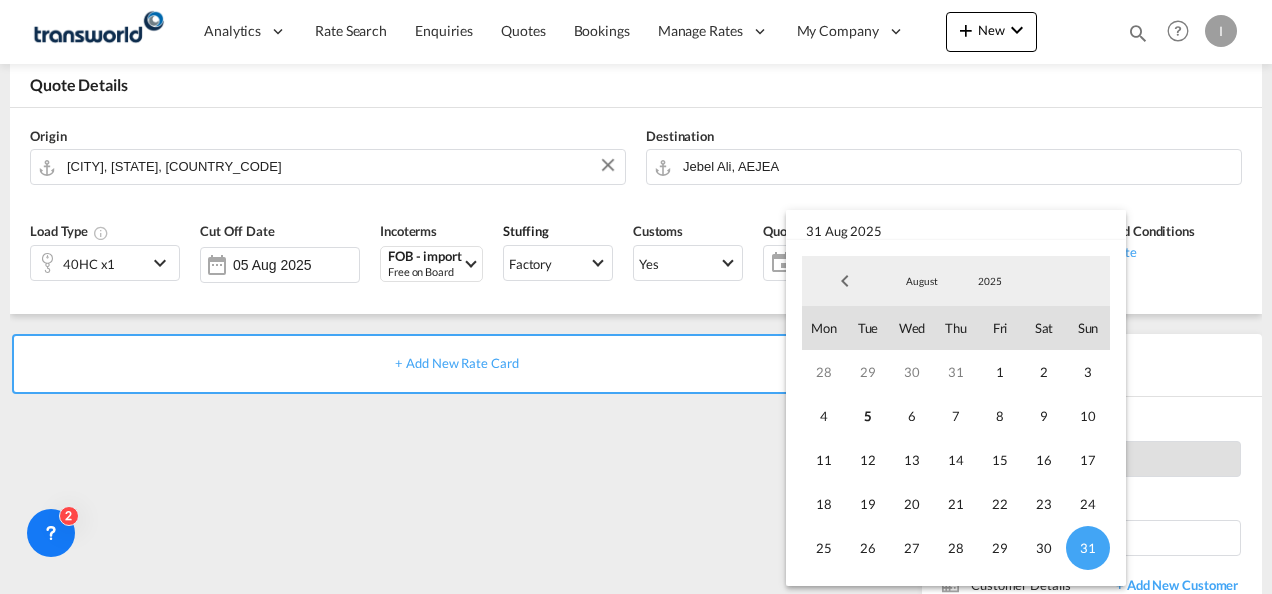 click at bounding box center (636, 297) 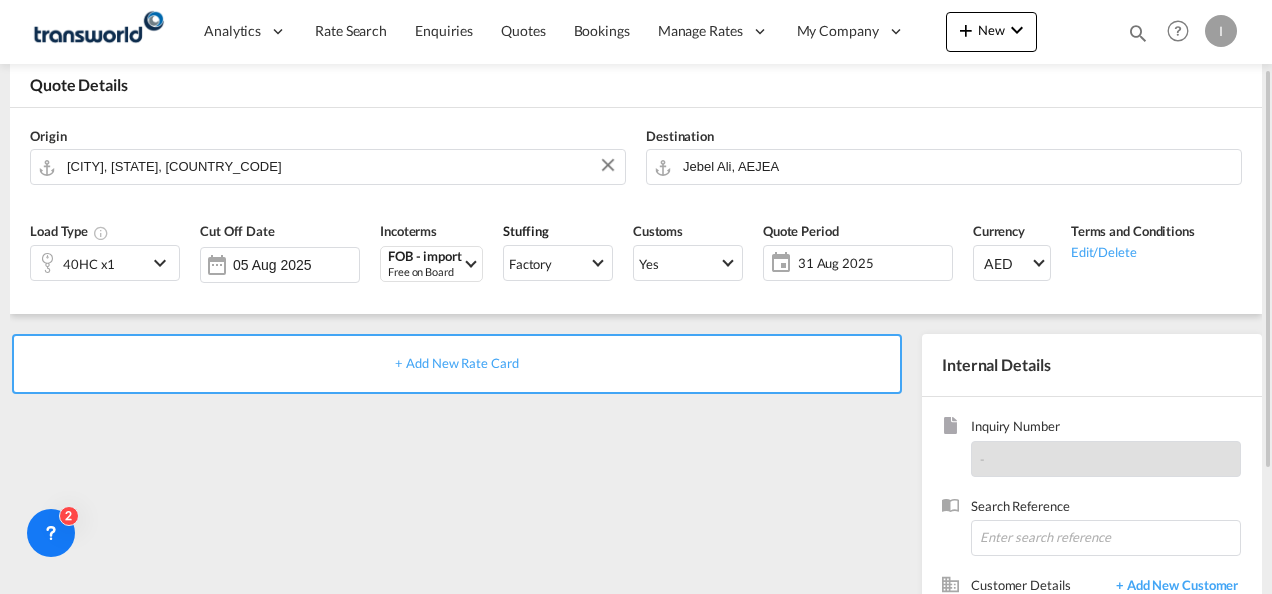 scroll, scrollTop: 282, scrollLeft: 0, axis: vertical 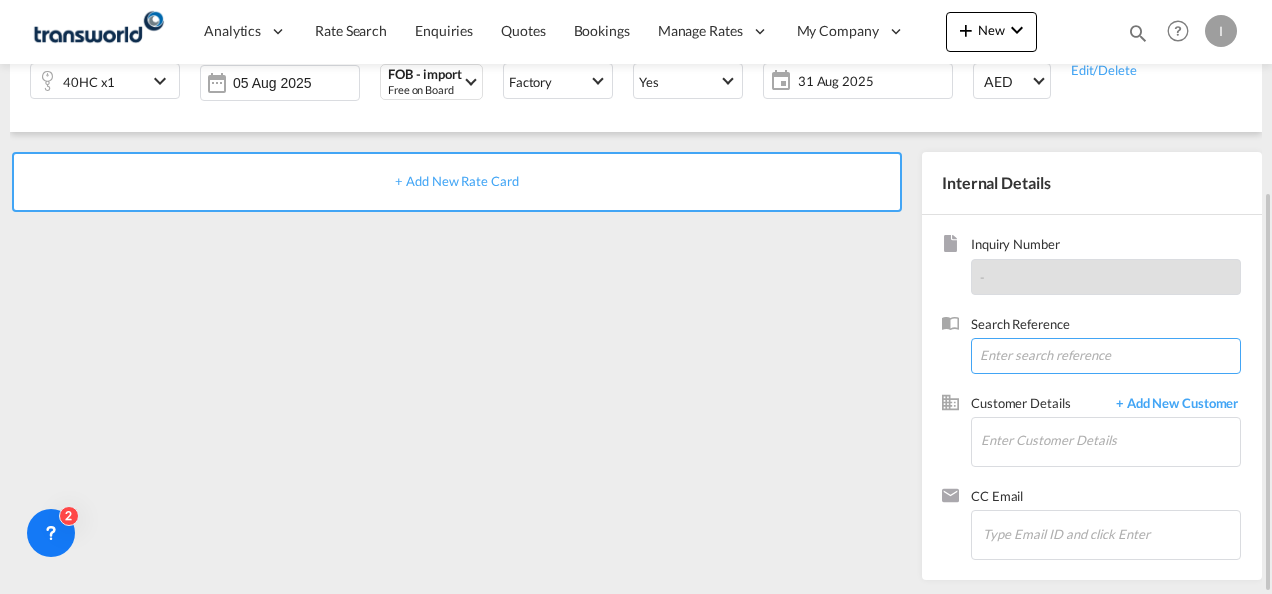 click at bounding box center [1106, 356] 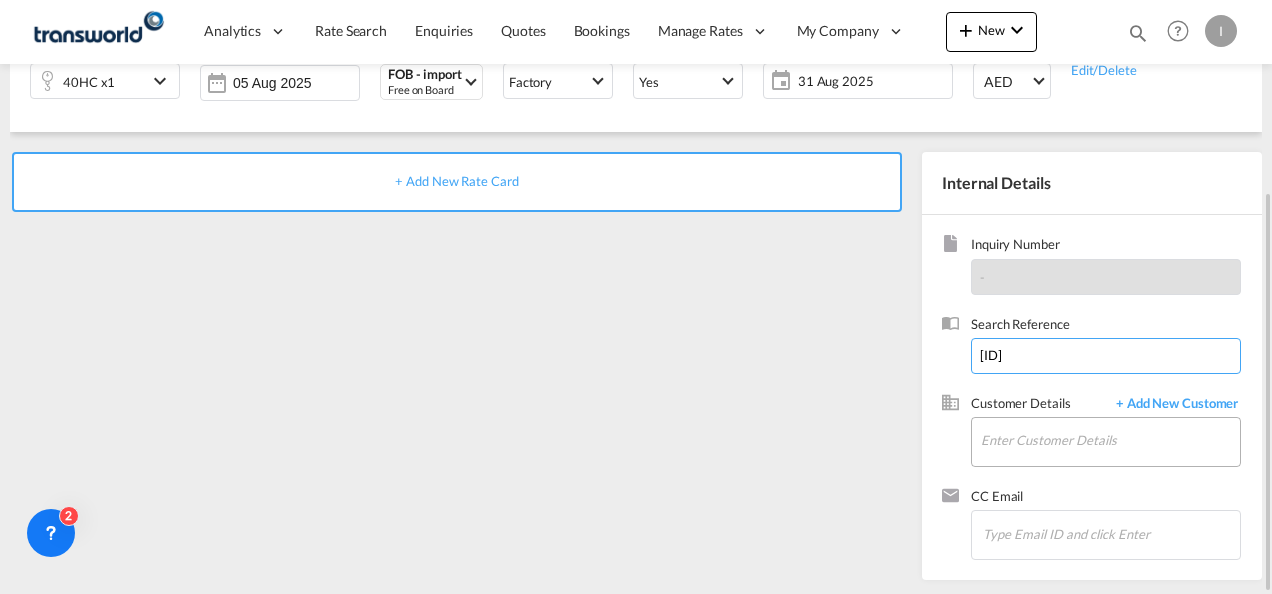 type on "[ID]" 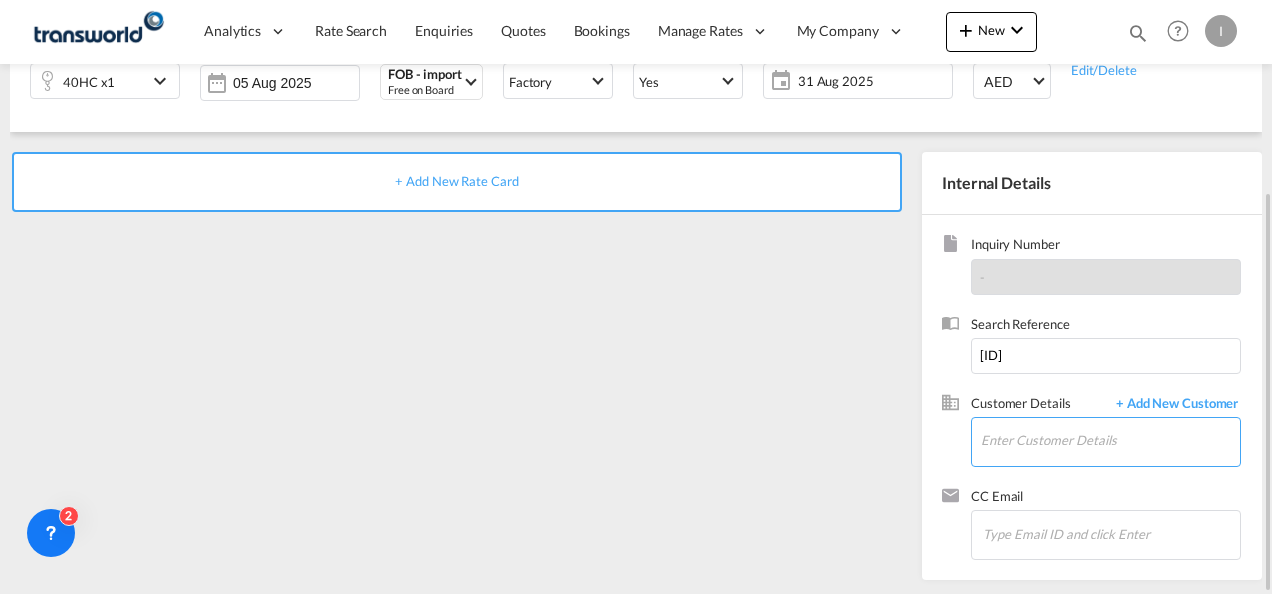 click on "Enter Customer Details" at bounding box center (1110, 440) 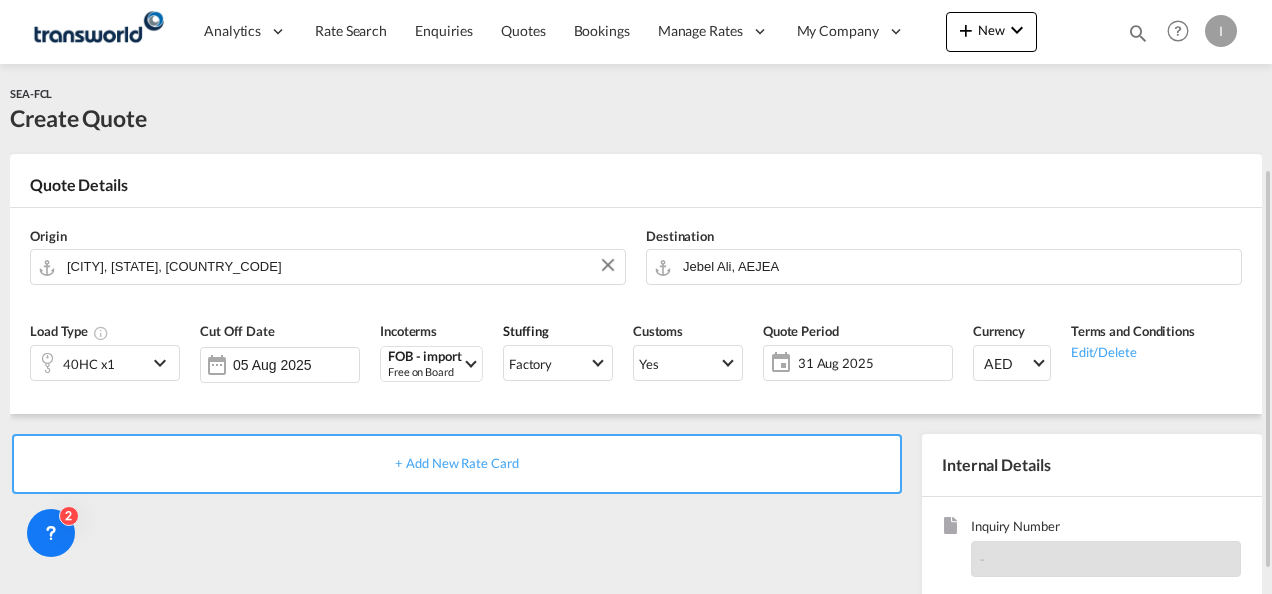 scroll, scrollTop: 282, scrollLeft: 0, axis: vertical 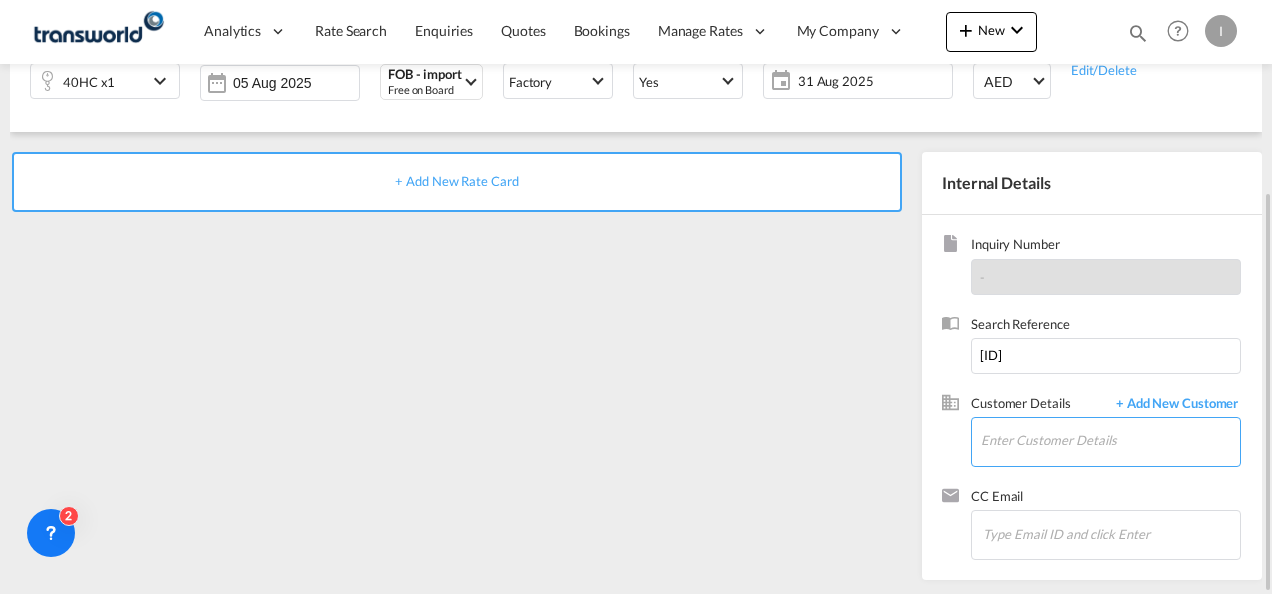 click on "Enter Customer Details" at bounding box center (1110, 440) 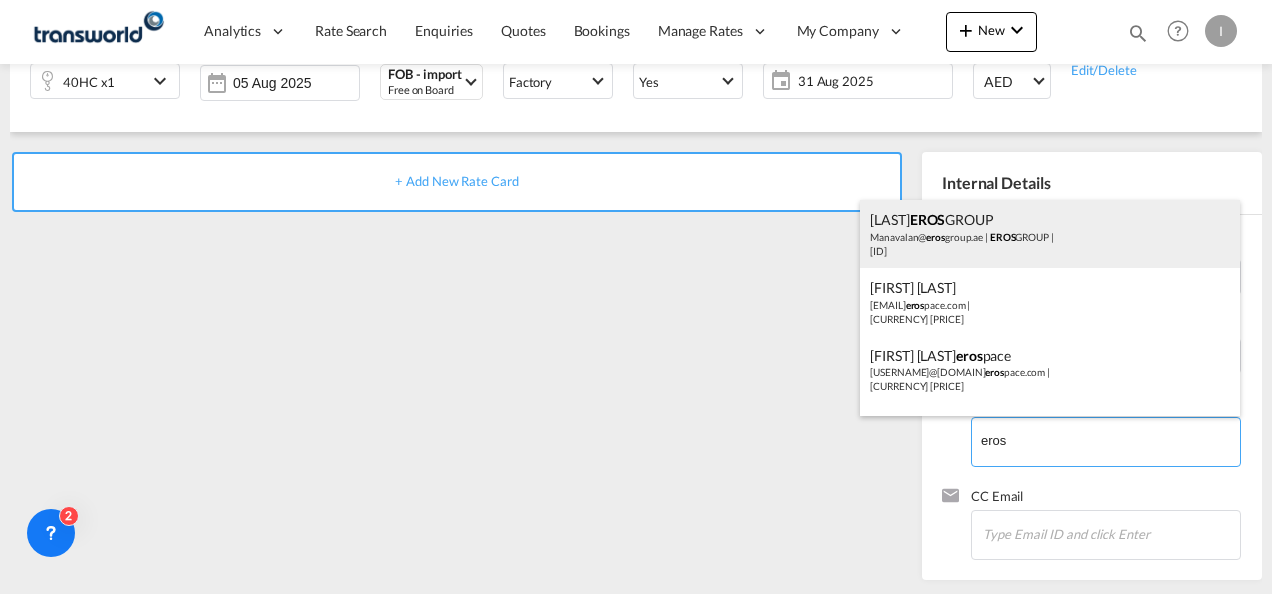 click on "[LAST]  [COMPANY] [LAST]@[DOMAIN].ae    |    [COMPANY]
|      [NUMBER]" at bounding box center [1050, 234] 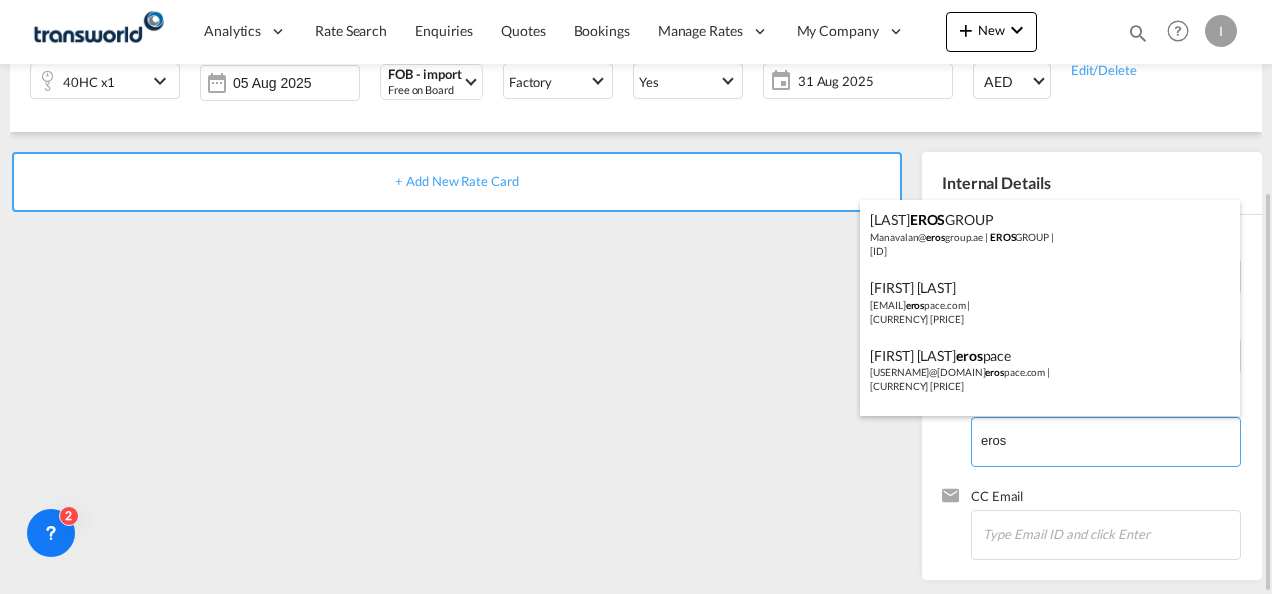 type on "EROS GROUP, Manavalan EROS GROUP, Manavalan@erosgroup.ae" 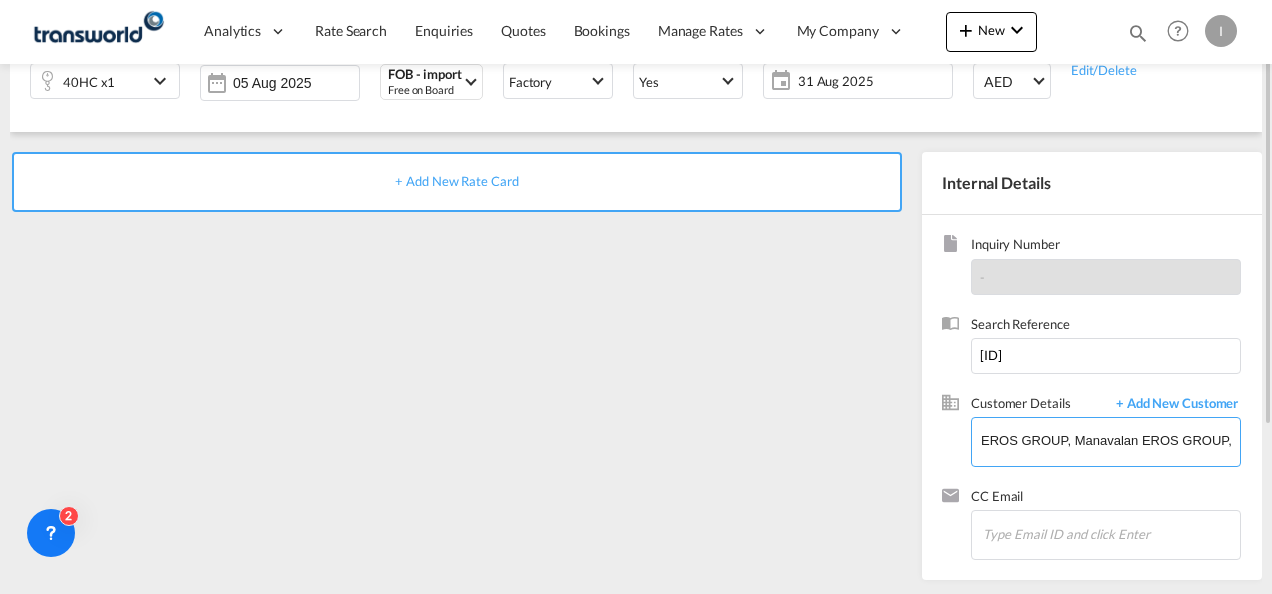 scroll, scrollTop: 82, scrollLeft: 0, axis: vertical 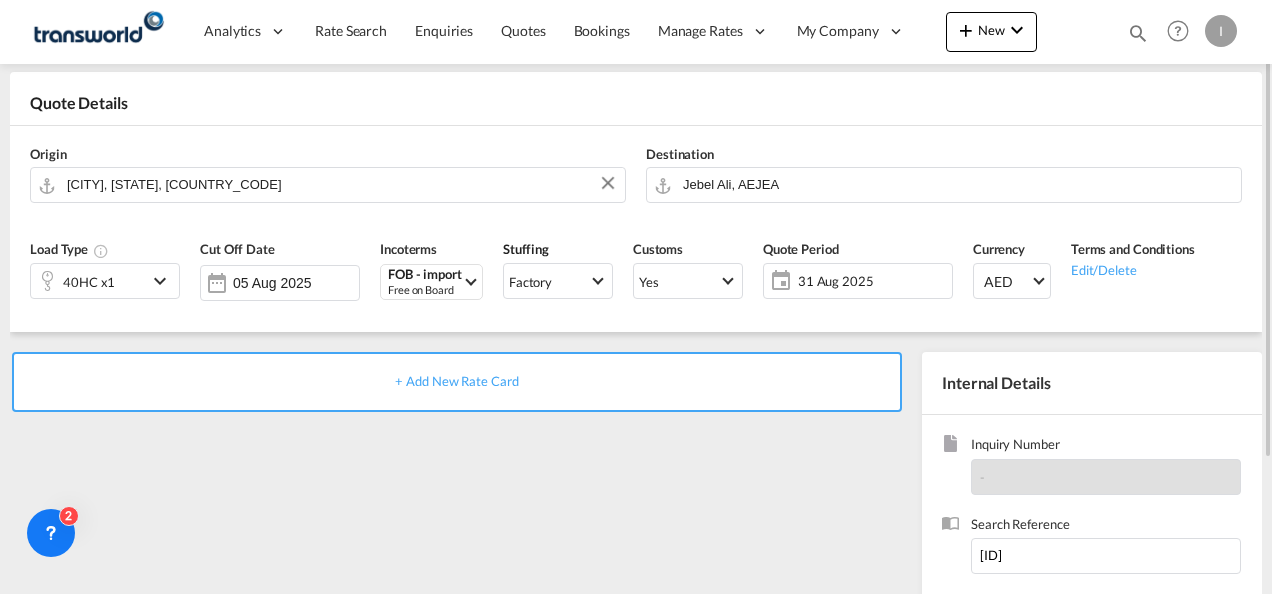 click on "+ Add New Rate Card" at bounding box center (456, 381) 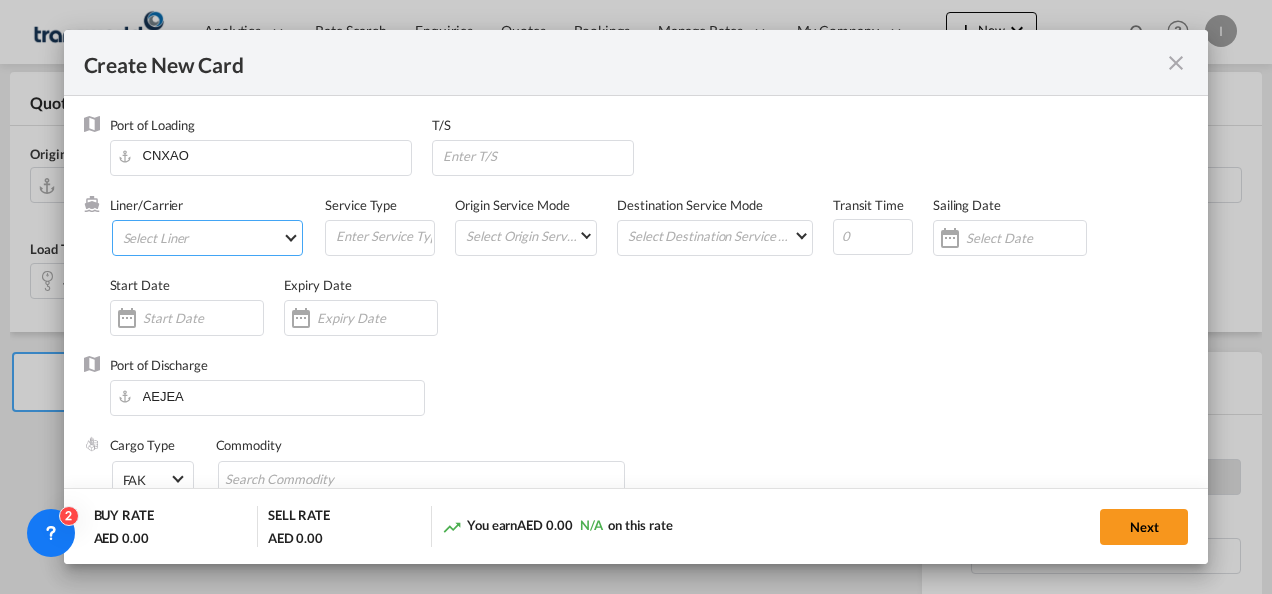 click on "Select Liner" at bounding box center (208, 238) 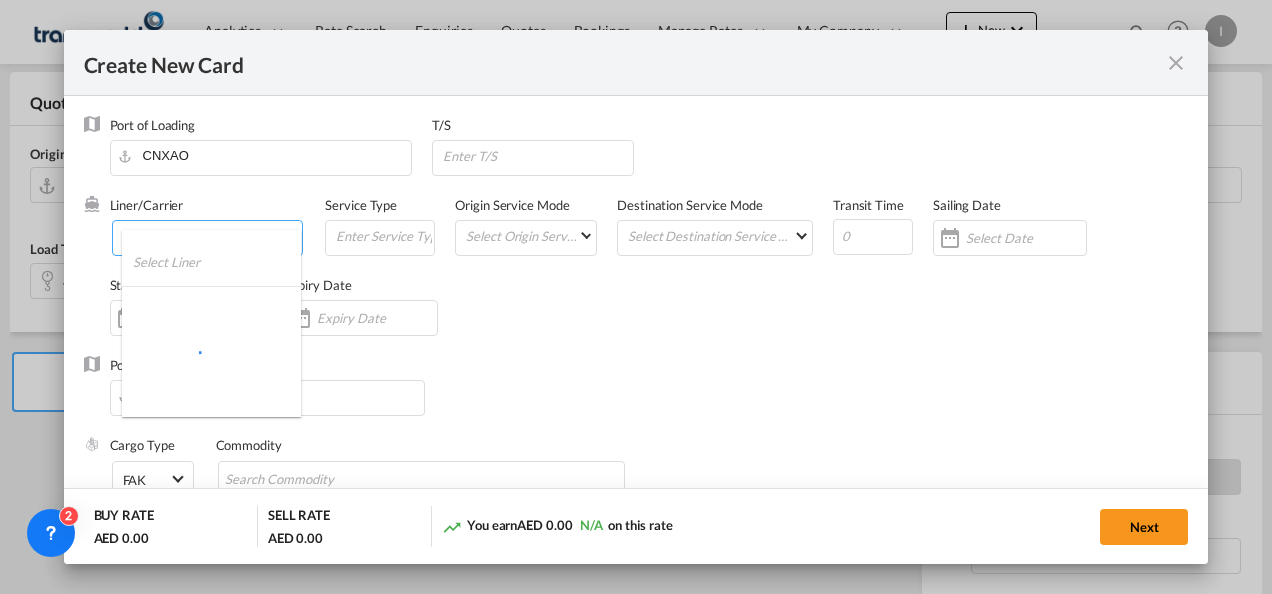 type on "Basic Ocean Freight" 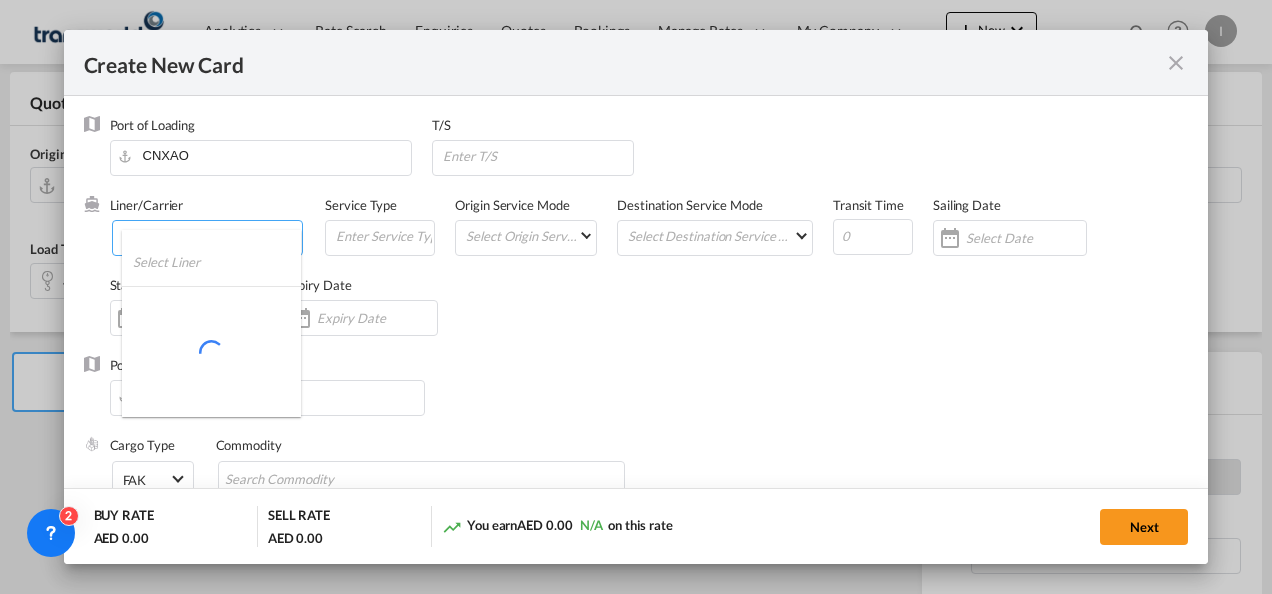 select on "per equipment" 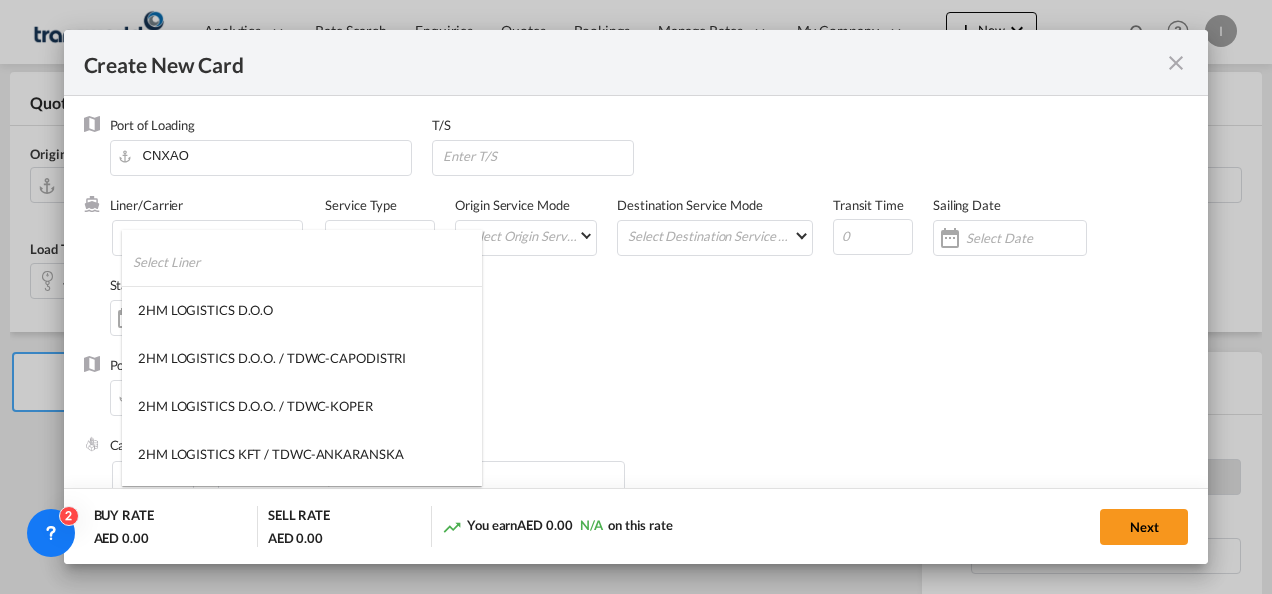 click at bounding box center [307, 262] 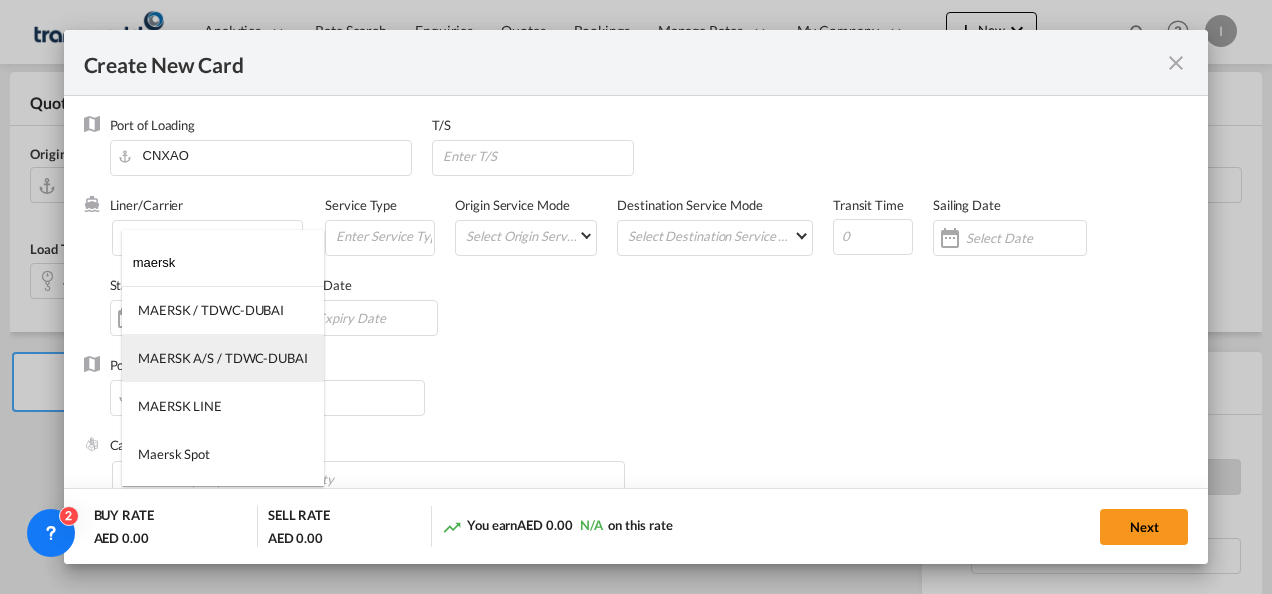 type on "maersk" 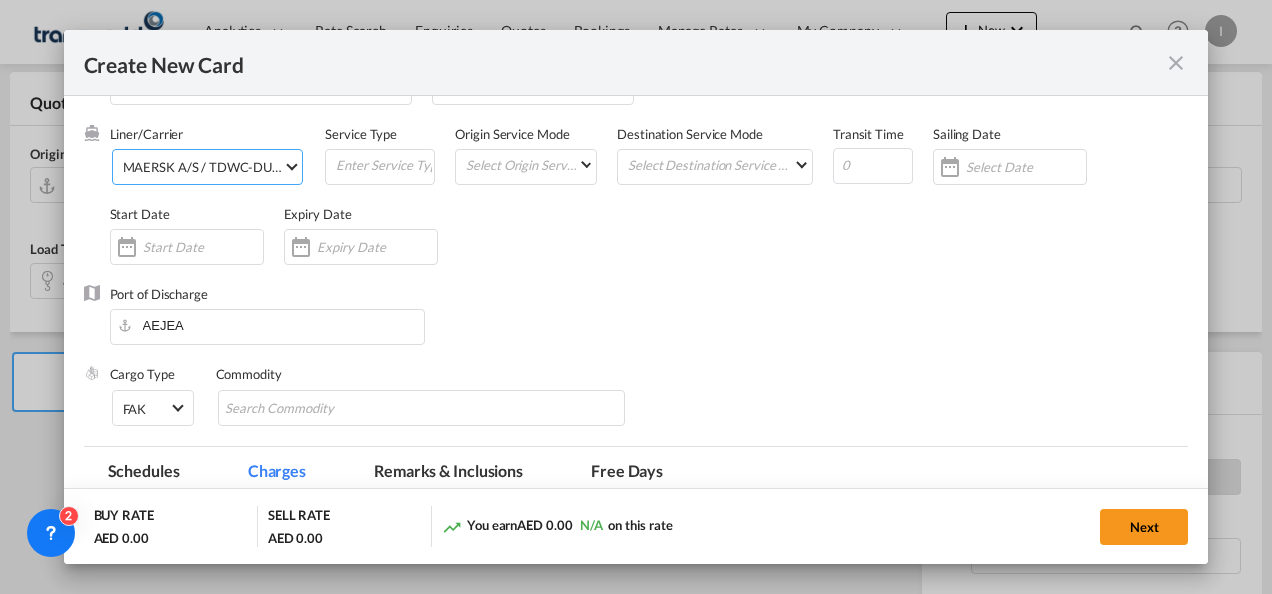 scroll, scrollTop: 100, scrollLeft: 0, axis: vertical 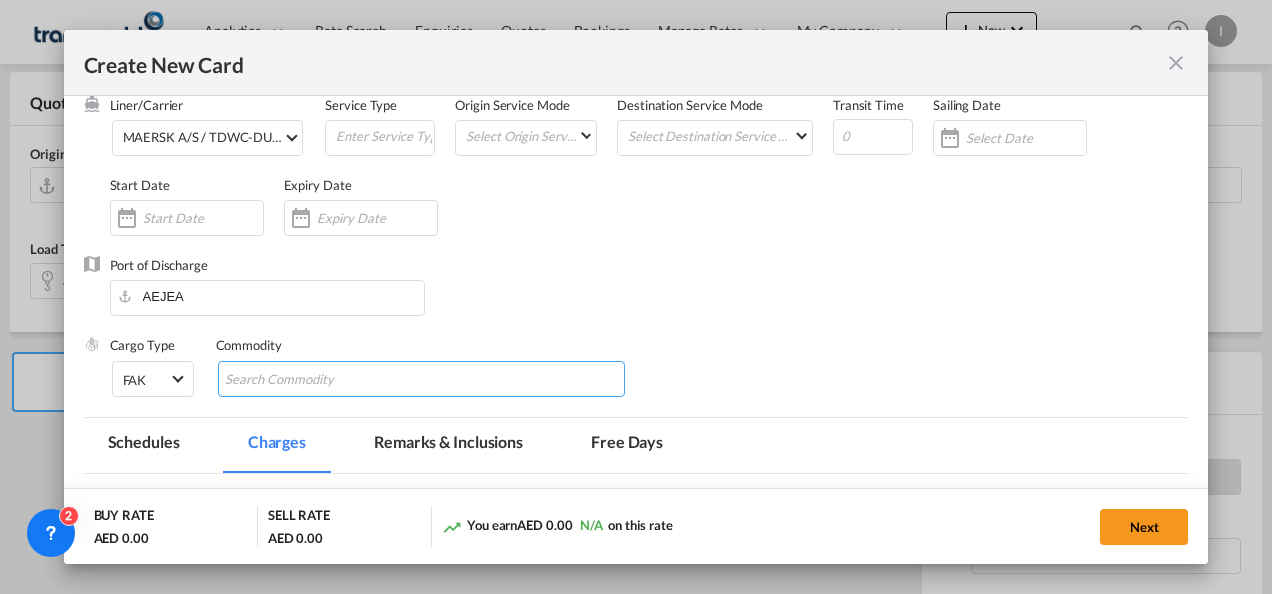 click at bounding box center [316, 380] 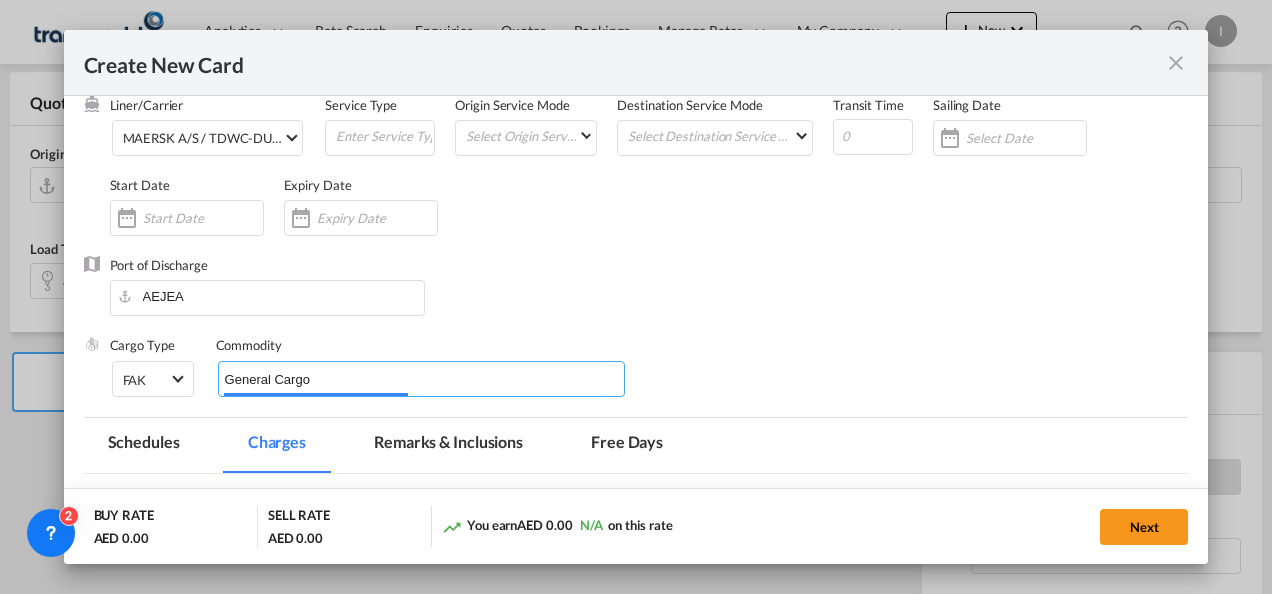 type on "General Cargo" 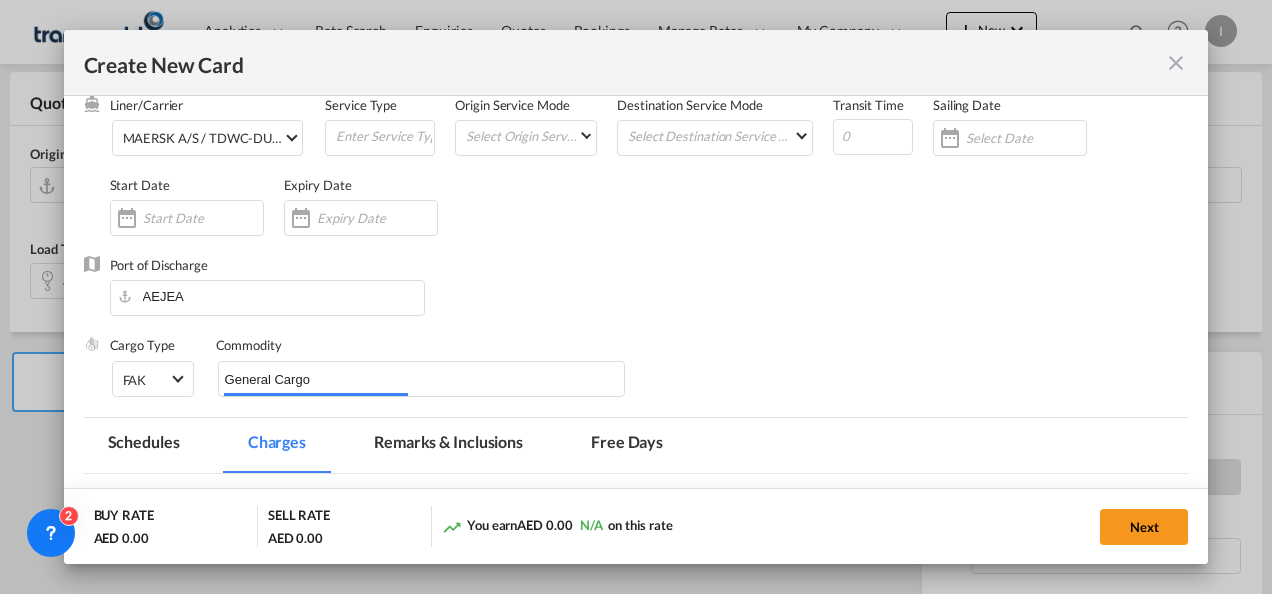 click on "[PORT_CODE]" at bounding box center (636, 296) 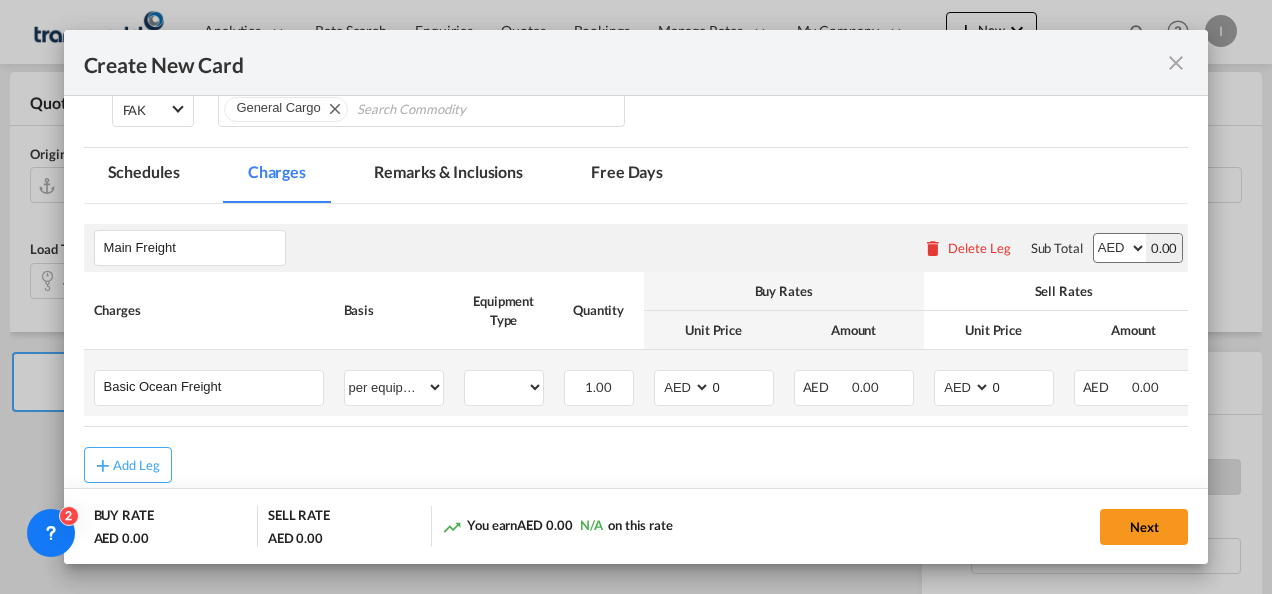 scroll, scrollTop: 400, scrollLeft: 0, axis: vertical 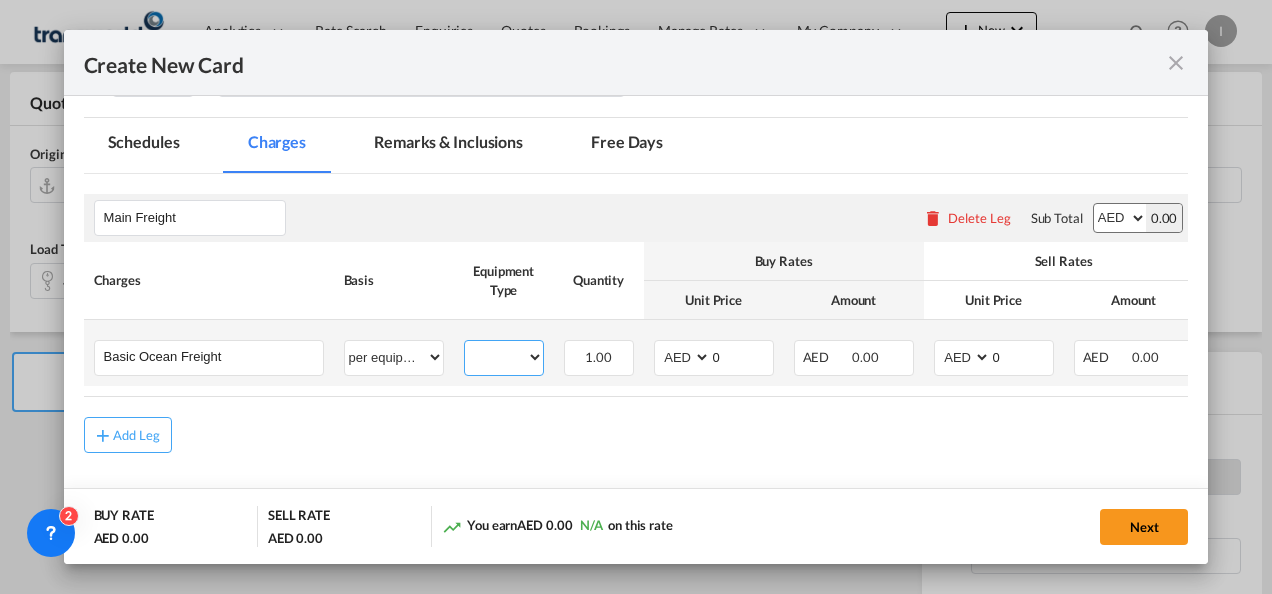 click on "40HC" at bounding box center (504, 357) 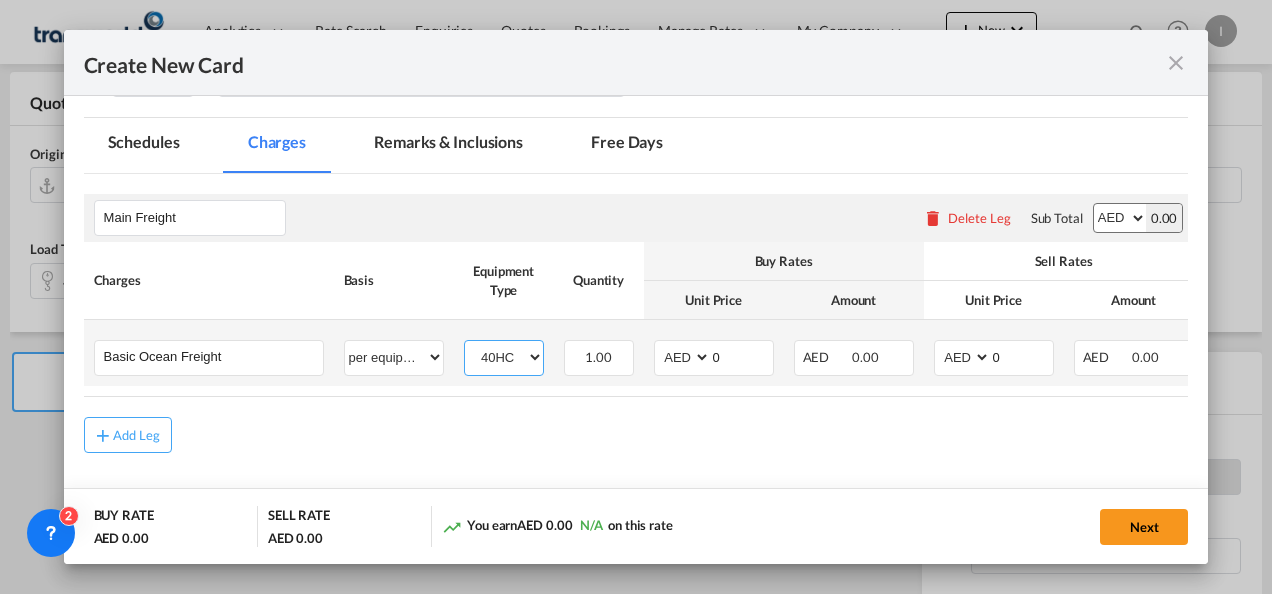 click on "40HC" at bounding box center [504, 357] 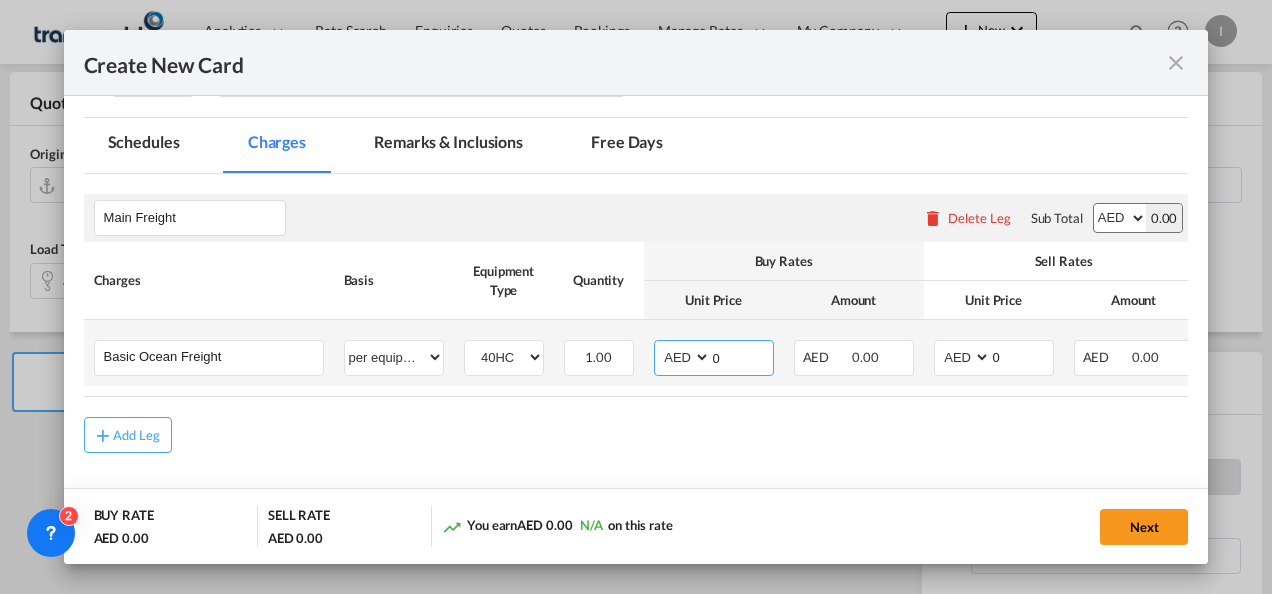 drag, startPoint x: 742, startPoint y: 361, endPoint x: 704, endPoint y: 360, distance: 38.013157 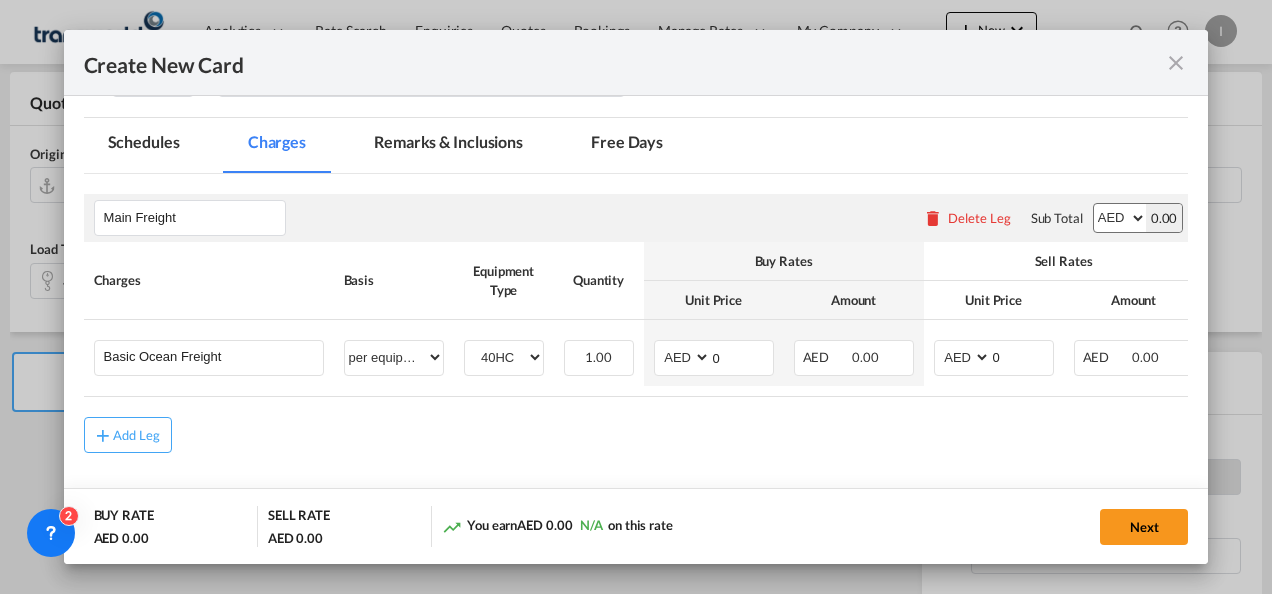 click on "Add Leg" at bounding box center (636, 435) 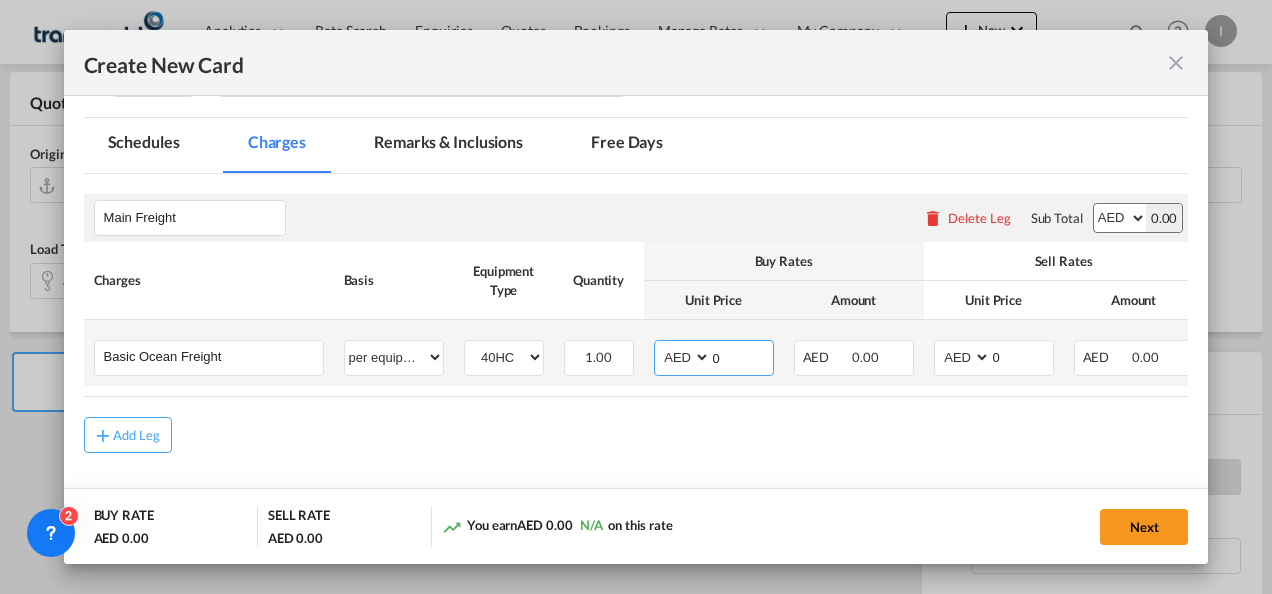 drag, startPoint x: 722, startPoint y: 362, endPoint x: 704, endPoint y: 362, distance: 18 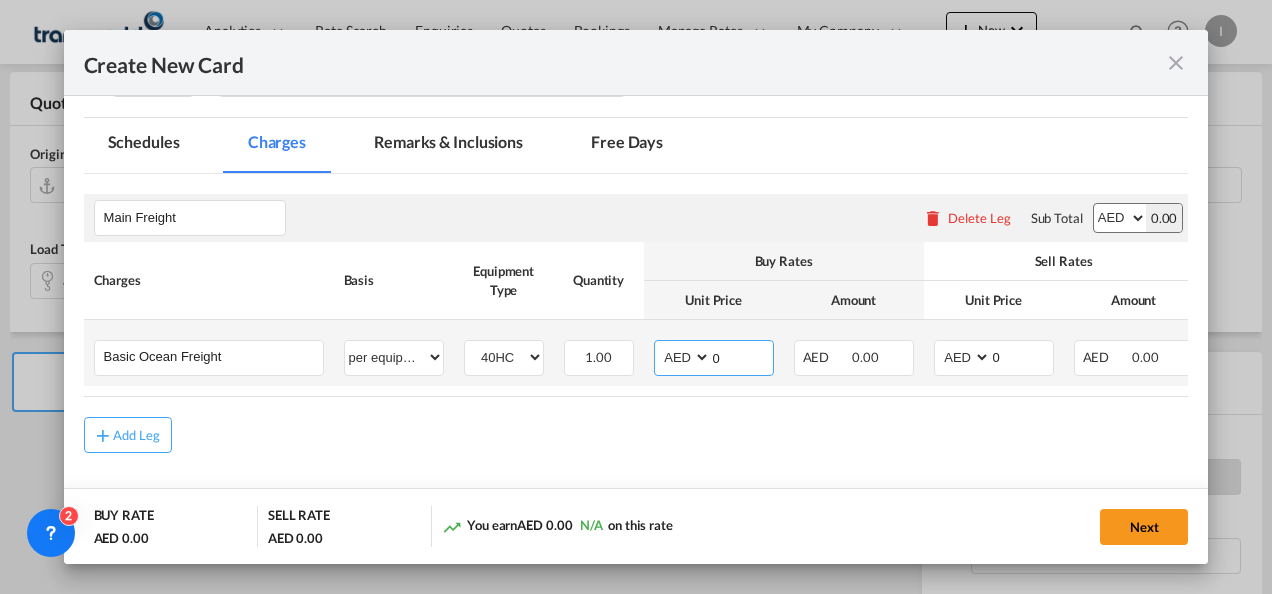 click on "AED AFN ALL AMD ANG AOA ARS AUD AWG AZN BAM BBD BDT BGN BHD BIF BMD BND BOB BRL BSD BTN BWP BYN BZD CAD CDF CHF CLP CNY COP CRC CUC CUP CVE CZK DJF DKK DOP DZD EGP ERN ETB EUR FJD FKP FOK GBP GEL GGP GHS GIP GMD GNF GTQ GYD HKD HNL HRK HTG HUF IDR ILS IMP INR IQD IRR ISK JMD JOD JPY KES KGS KHR KID KMF KRW KWD KYD KZT LAK LBP LKR LRD LSL LYD MAD MDL MGA MKD MMK MNT MOP MRU MUR MVR MWK MXN MYR MZN NAD NGN NIO NOK NPR NZD OMR PAB PEN PGK PHP PKR PLN PYG QAR RON RSD RUB RWF SAR SBD SCR SDG SEK SGD SHP SLL SOS SRD SSP STN SYP SZL THB TJS TMT TND TOP TRY TTD TVD TWD TZS UAH UGX USD UYU UZS VES VND VUV WST XAF XCD XDR XOF XPF YER ZAR ZMW" at bounding box center [684, 357] 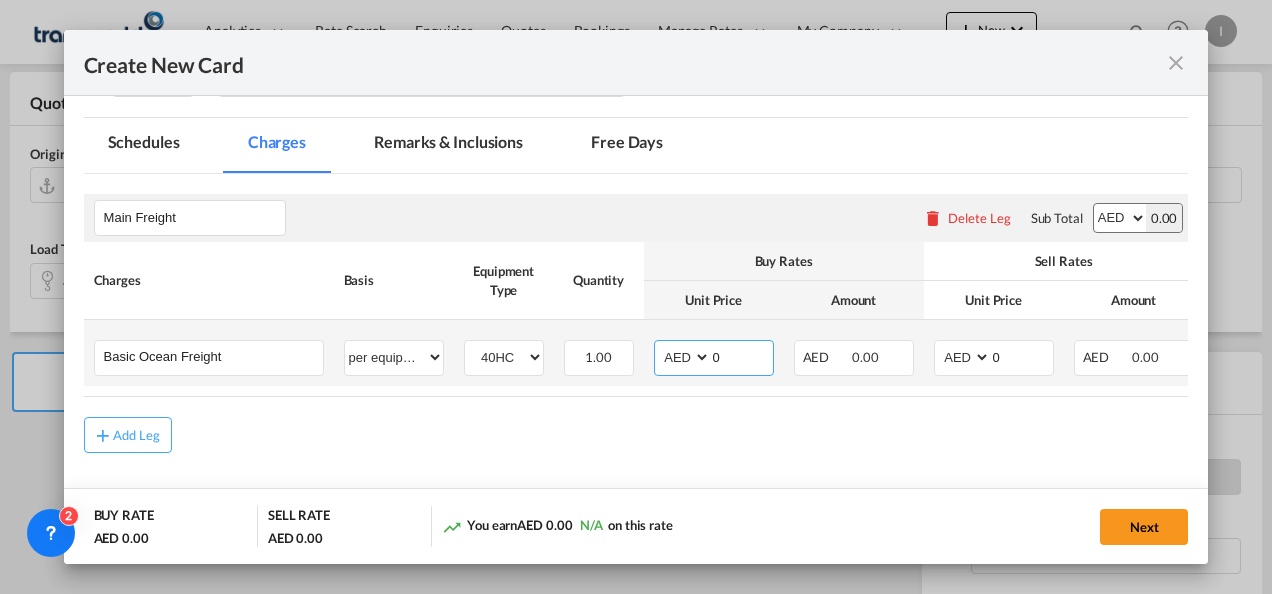 select on "string:USD" 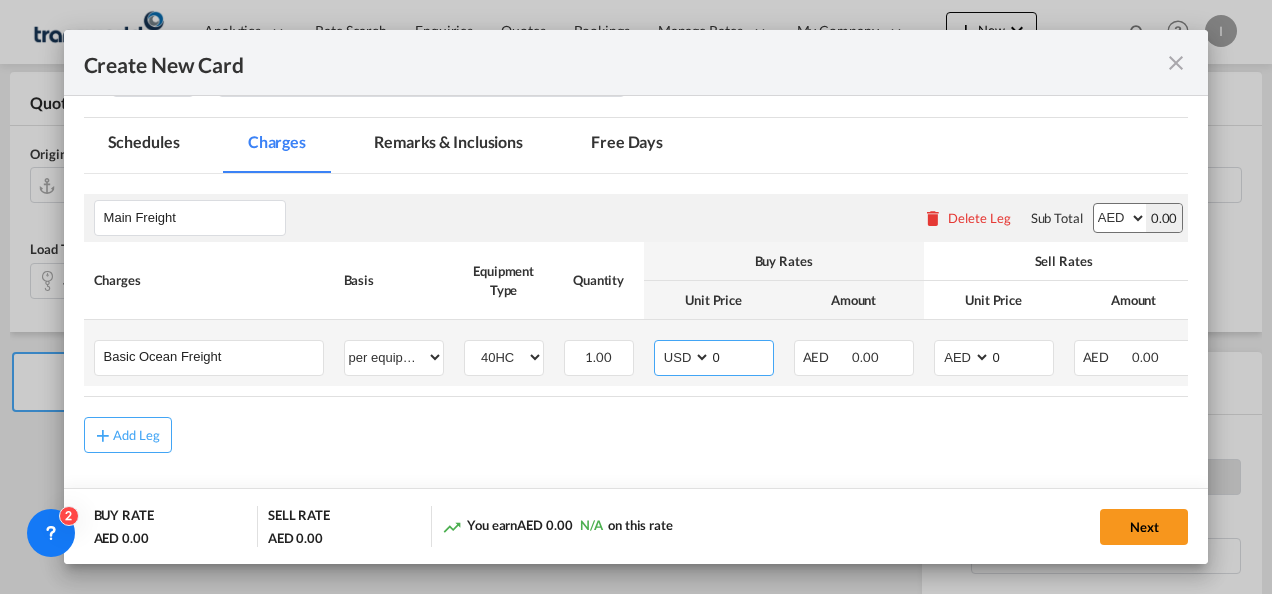 click on "AED AFN ALL AMD ANG AOA ARS AUD AWG AZN BAM BBD BDT BGN BHD BIF BMD BND BOB BRL BSD BTN BWP BYN BZD CAD CDF CHF CLP CNY COP CRC CUC CUP CVE CZK DJF DKK DOP DZD EGP ERN ETB EUR FJD FKP FOK GBP GEL GGP GHS GIP GMD GNF GTQ GYD HKD HNL HRK HTG HUF IDR ILS IMP INR IQD IRR ISK JMD JOD JPY KES KGS KHR KID KMF KRW KWD KYD KZT LAK LBP LKR LRD LSL LYD MAD MDL MGA MKD MMK MNT MOP MRU MUR MVR MWK MXN MYR MZN NAD NGN NIO NOK NPR NZD OMR PAB PEN PGK PHP PKR PLN PYG QAR RON RSD RUB RWF SAR SBD SCR SDG SEK SGD SHP SLL SOS SRD SSP STN SYP SZL THB TJS TMT TND TOP TRY TTD TVD TWD TZS UAH UGX USD UYU UZS VES VND VUV WST XAF XCD XDR XOF XPF YER ZAR ZMW" at bounding box center (684, 357) 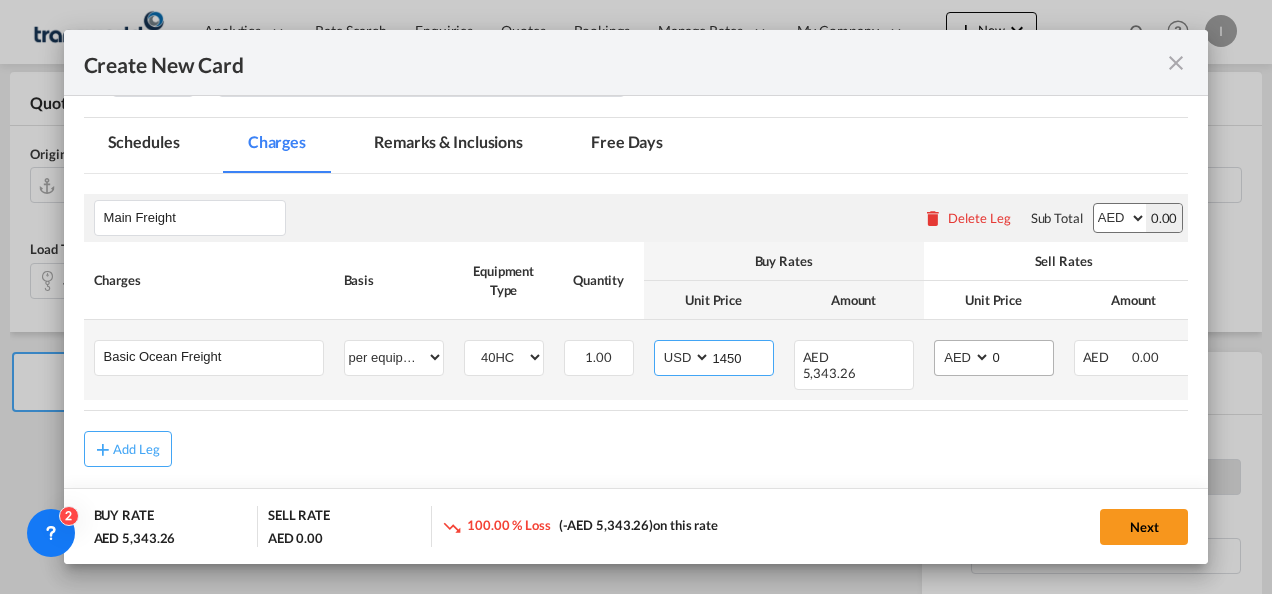 type on "1450" 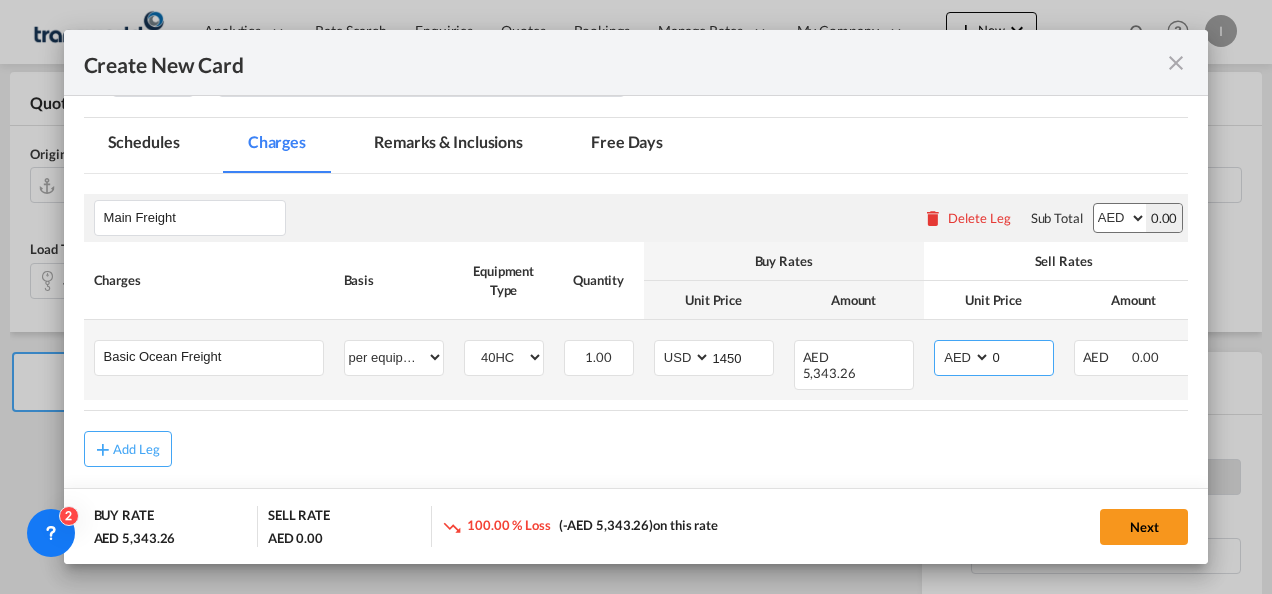 click on "AED AFN ALL AMD ANG AOA ARS AUD AWG AZN BAM BBD BDT BGN BHD BIF BMD BND BOB BRL BSD BTN BWP BYN BZD CAD CDF CHF CLP CNY COP CRC CUC CUP CVE CZK DJF DKK DOP DZD EGP ERN ETB EUR FJD FKP FOK GBP GEL GGP GHS GIP GMD GNF GTQ GYD HKD HNL HRK HTG HUF IDR ILS IMP INR IQD IRR ISK JMD JOD JPY KES KGS KHR KID KMF KRW KWD KYD KZT LAK LBP LKR LRD LSL LYD MAD MDL MGA MKD MMK MNT MOP MRU MUR MVR MWK MXN MYR MZN NAD NGN NIO NOK NPR NZD OMR PAB PEN PGK PHP PKR PLN PYG QAR RON RSD RUB RWF SAR SBD SCR SDG SEK SGD SHP SLL SOS SRD SSP STN SYP SZL THB TJS TMT TND TOP TRY TTD TVD TWD TZS UAH UGX USD UYU UZS VES VND VUV WST XAF XCD XDR XOF XPF YER ZAR ZMW" at bounding box center [964, 357] 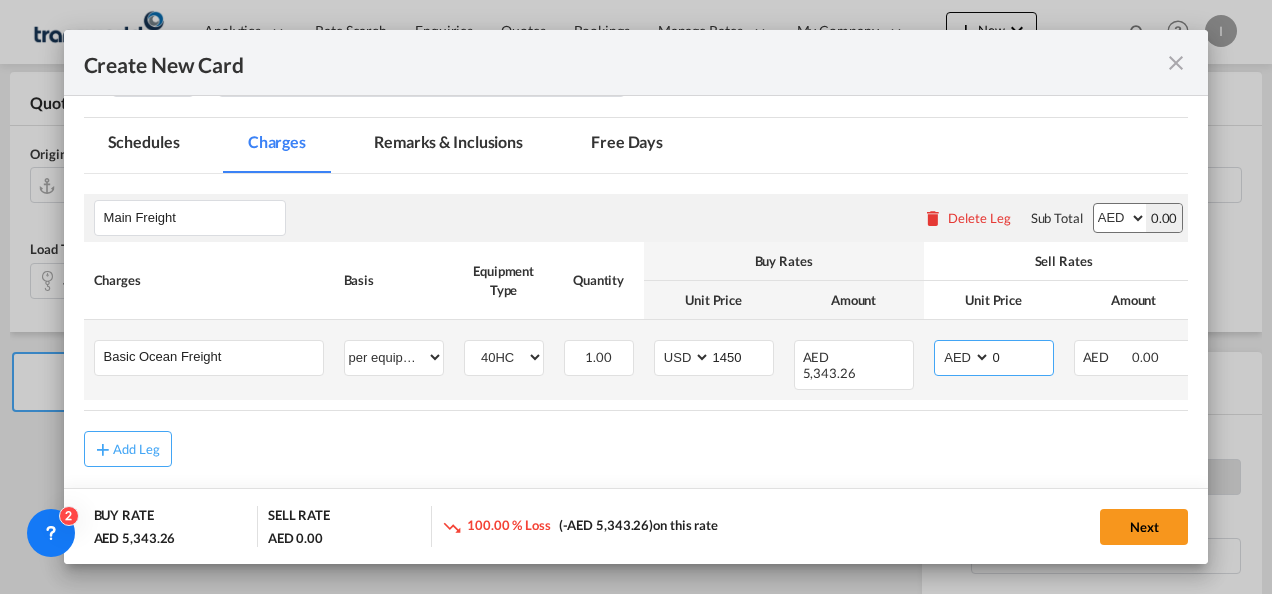 select on "string:USD" 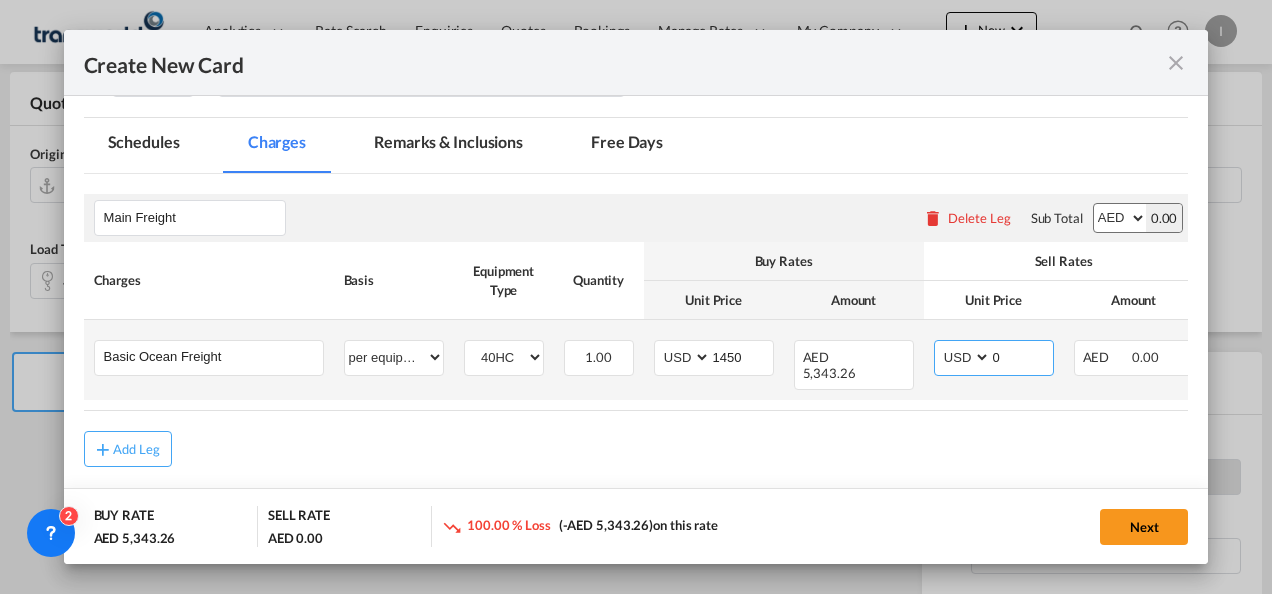 click on "AED AFN ALL AMD ANG AOA ARS AUD AWG AZN BAM BBD BDT BGN BHD BIF BMD BND BOB BRL BSD BTN BWP BYN BZD CAD CDF CHF CLP CNY COP CRC CUC CUP CVE CZK DJF DKK DOP DZD EGP ERN ETB EUR FJD FKP FOK GBP GEL GGP GHS GIP GMD GNF GTQ GYD HKD HNL HRK HTG HUF IDR ILS IMP INR IQD IRR ISK JMD JOD JPY KES KGS KHR KID KMF KRW KWD KYD KZT LAK LBP LKR LRD LSL LYD MAD MDL MGA MKD MMK MNT MOP MRU MUR MVR MWK MXN MYR MZN NAD NGN NIO NOK NPR NZD OMR PAB PEN PGK PHP PKR PLN PYG QAR RON RSD RUB RWF SAR SBD SCR SDG SEK SGD SHP SLL SOS SRD SSP STN SYP SZL THB TJS TMT TND TOP TRY TTD TVD TWD TZS UAH UGX USD UYU UZS VES VND VUV WST XAF XCD XDR XOF XPF YER ZAR ZMW" at bounding box center (964, 357) 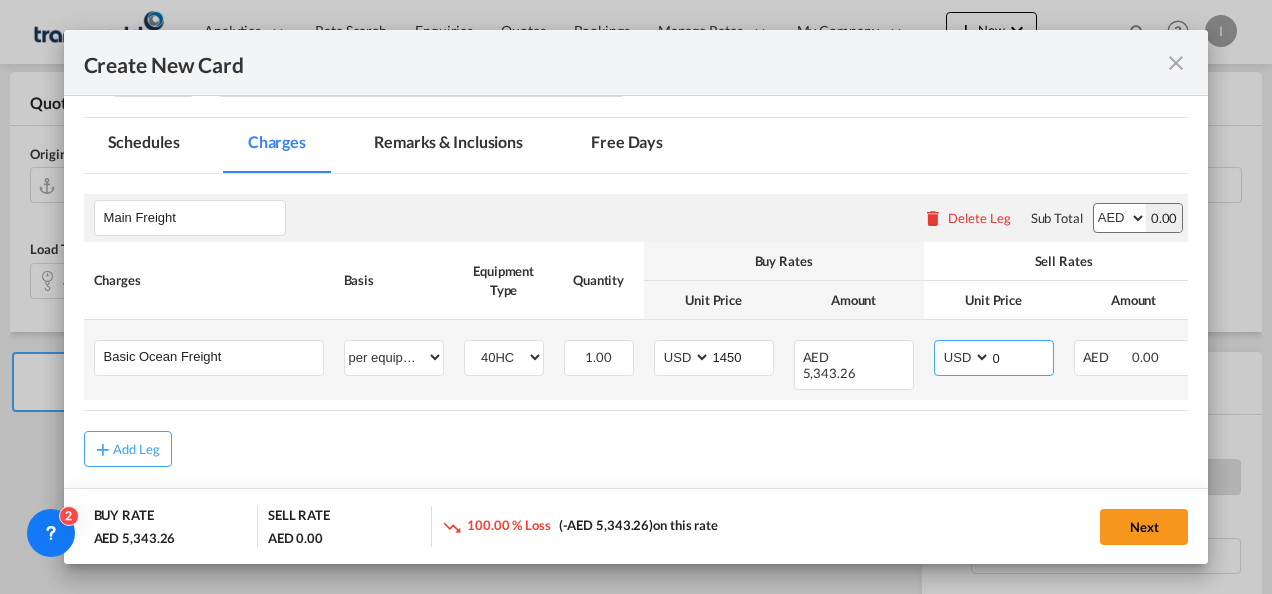 drag, startPoint x: 1028, startPoint y: 360, endPoint x: 976, endPoint y: 358, distance: 52.03845 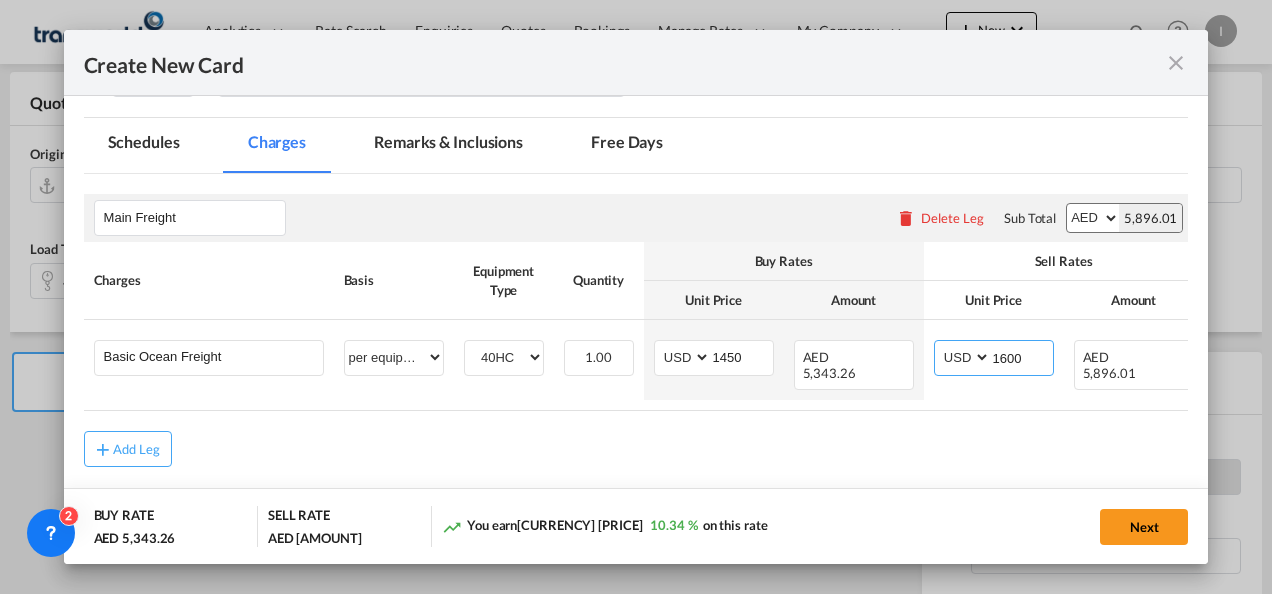 type on "1600" 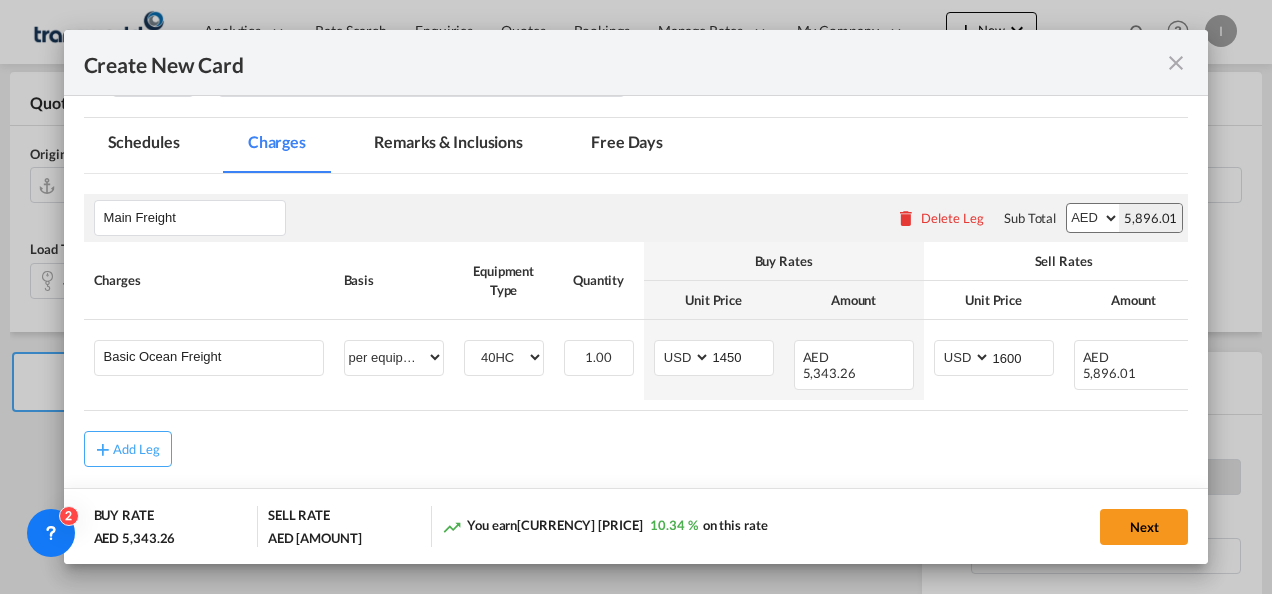 click on "Add Leg" at bounding box center [636, 449] 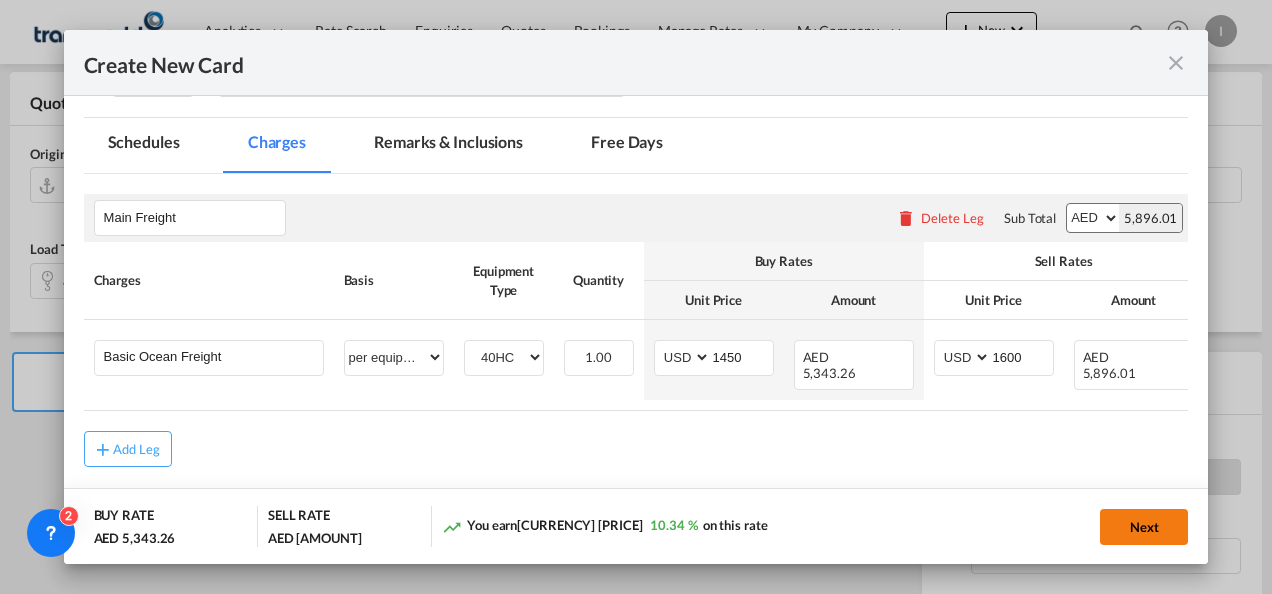 click on "Next" 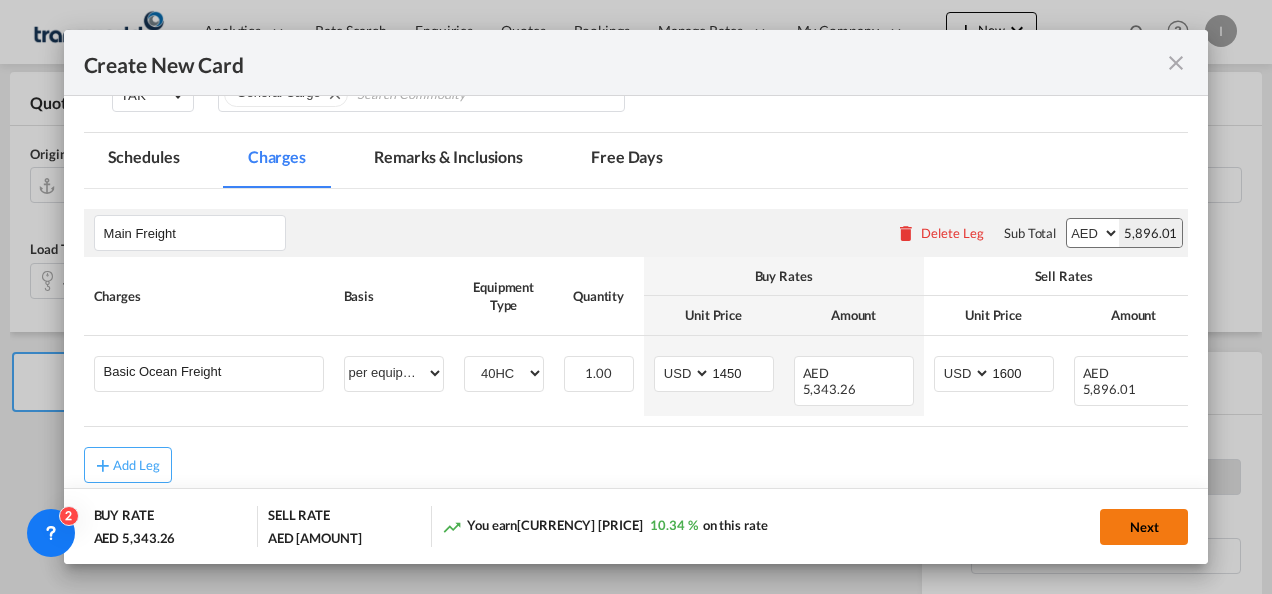 scroll, scrollTop: 0, scrollLeft: 0, axis: both 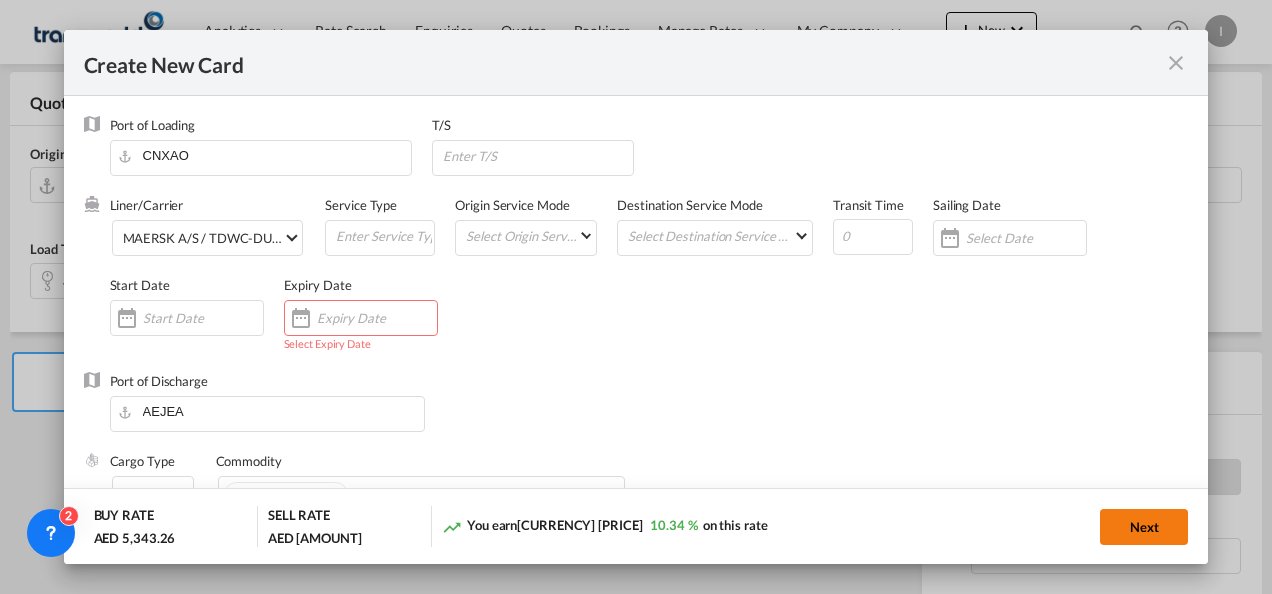 click on "Next" 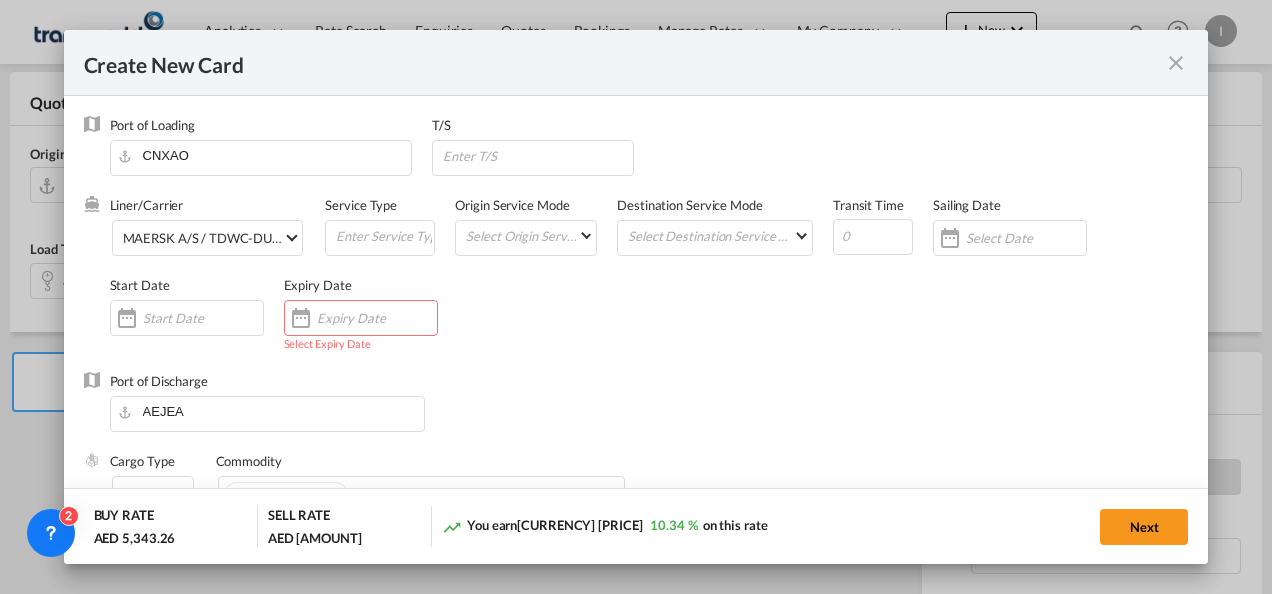 click at bounding box center (377, 318) 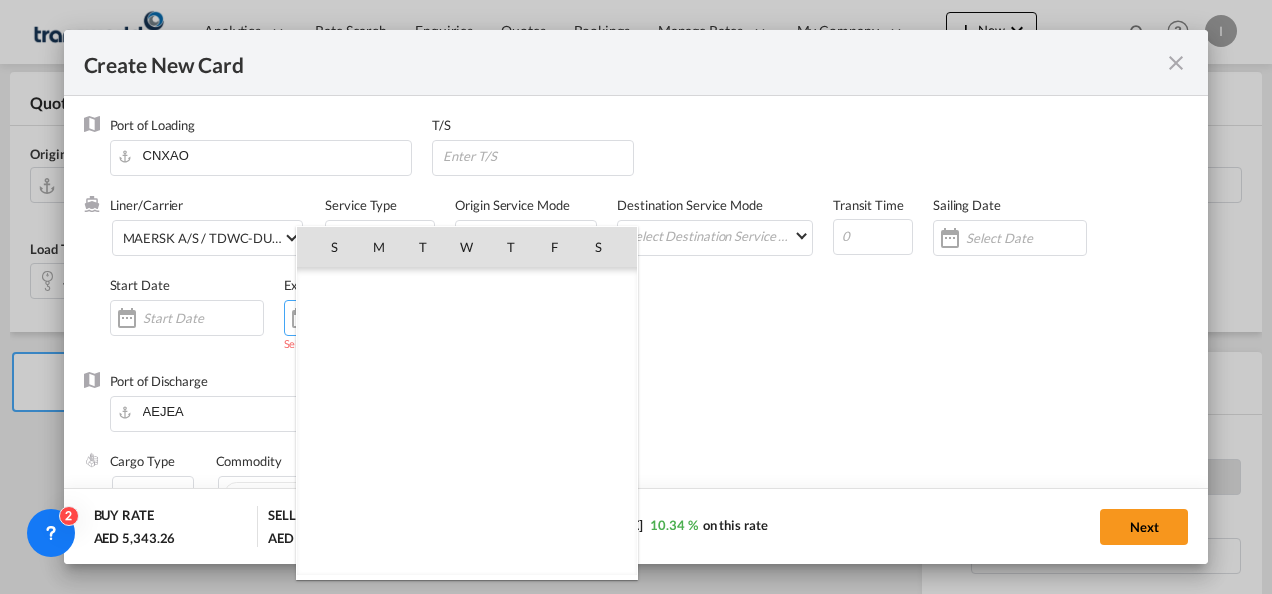 scroll, scrollTop: 462955, scrollLeft: 0, axis: vertical 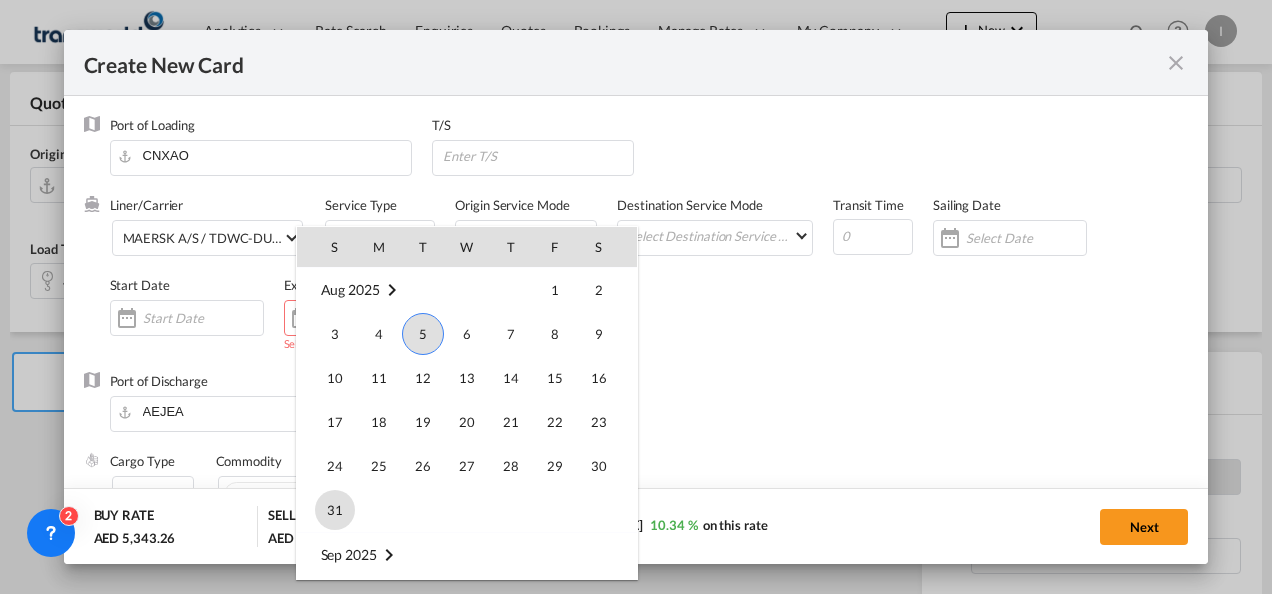 click on "31" at bounding box center [335, 510] 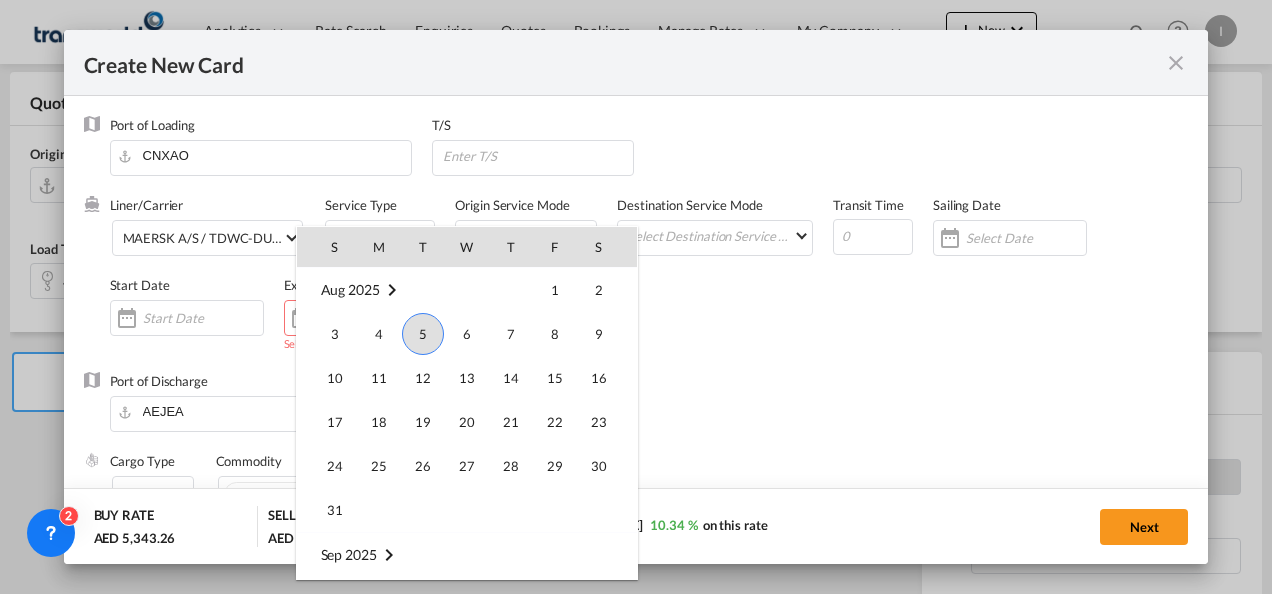 type on "31 Aug 2025" 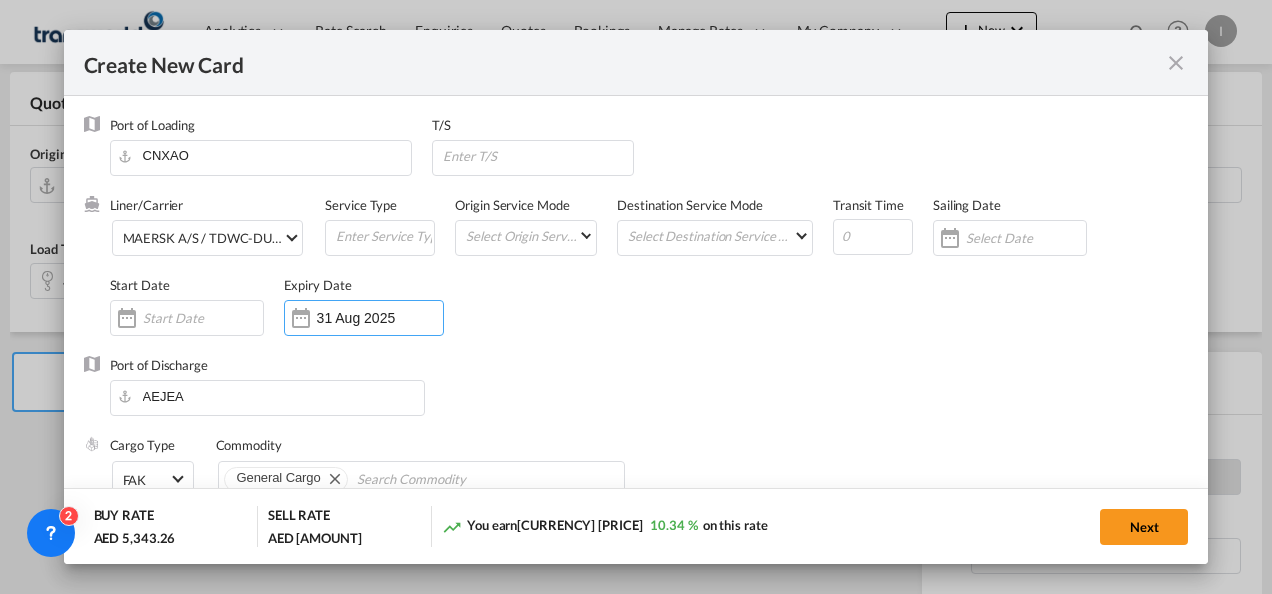click on "[PORT_CODE]
Service Type Origin Service Mode
Select Origin Service Mode SD CY
Destination Service Mode Select Destination Service Mode SD CY Transit Time Sailing Date
Start Date
Expiry Date
31 Aug 2025" at bounding box center [649, 276] 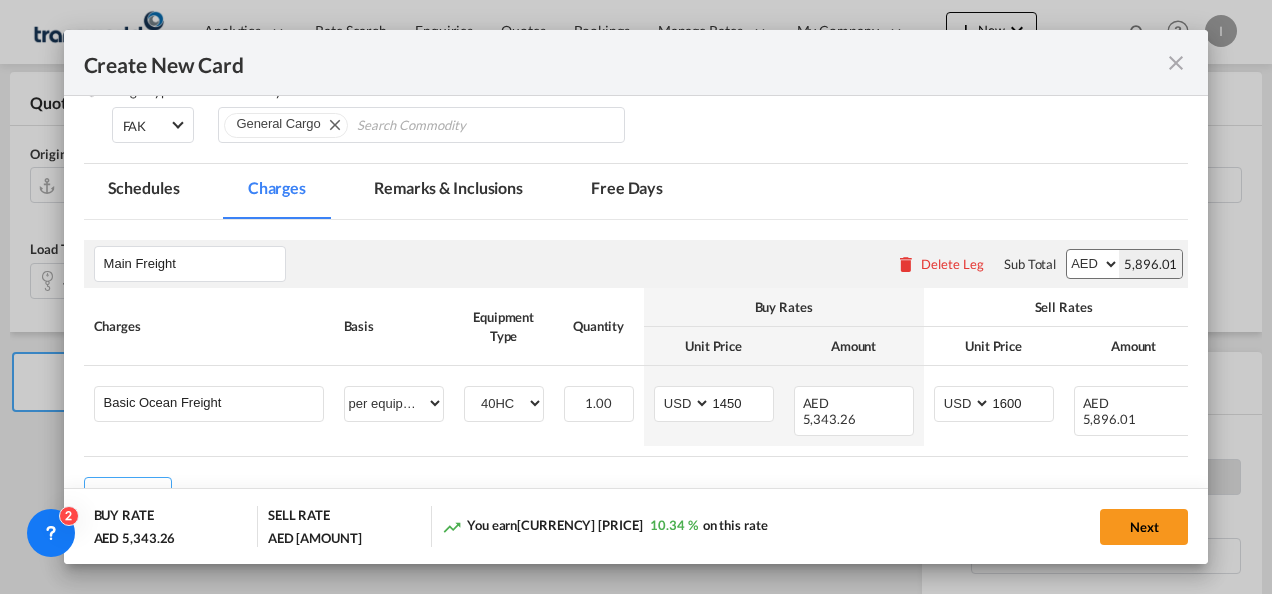 scroll, scrollTop: 474, scrollLeft: 0, axis: vertical 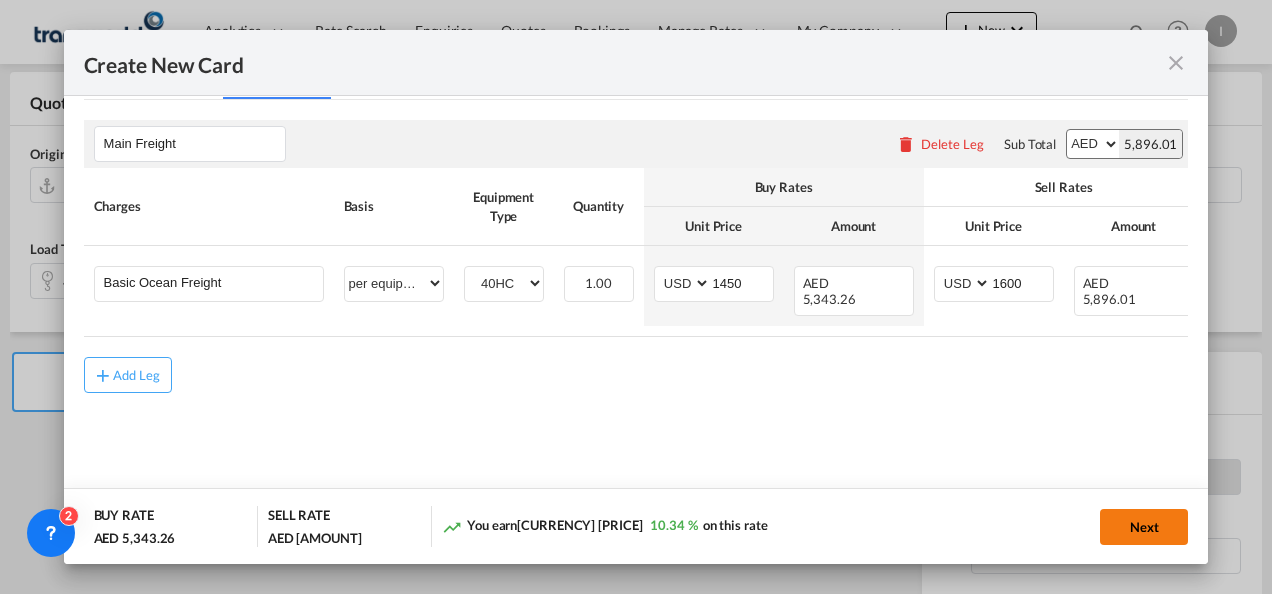 click on "Next" 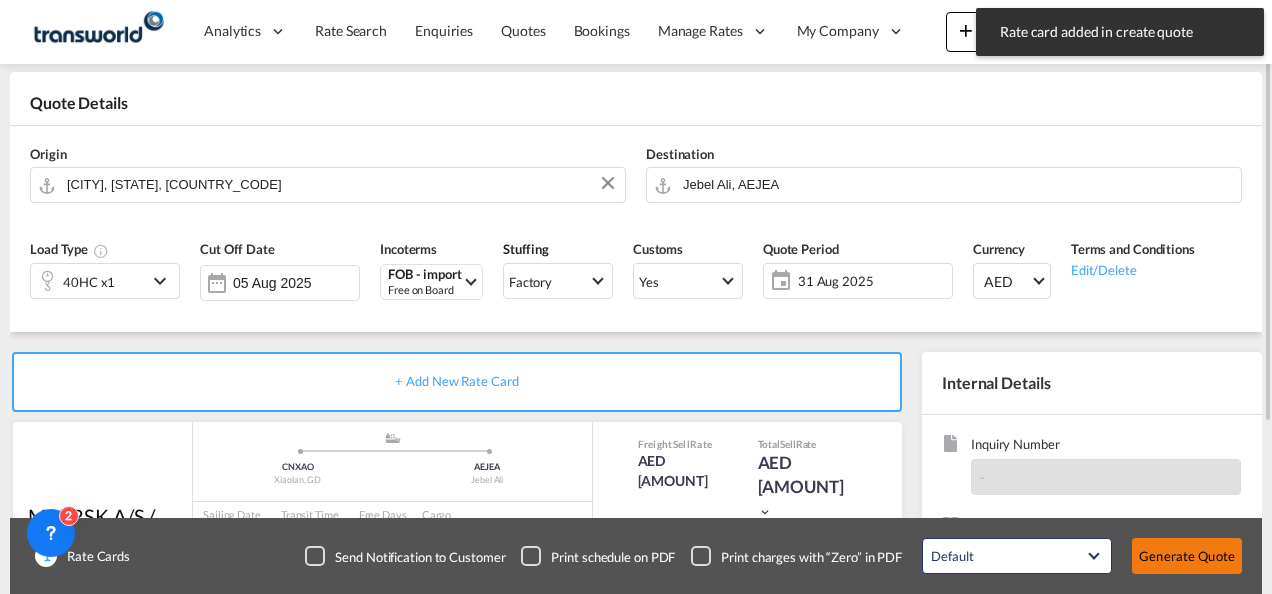 click on "Generate Quote" at bounding box center (1187, 556) 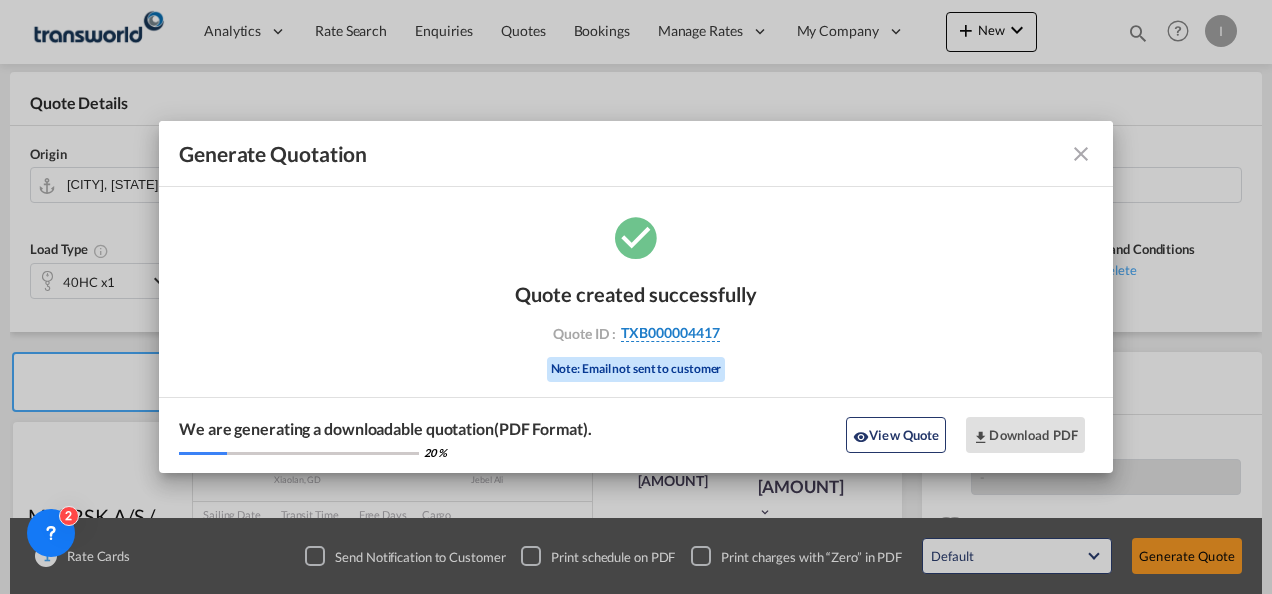 click on "TXB000004417" at bounding box center (670, 333) 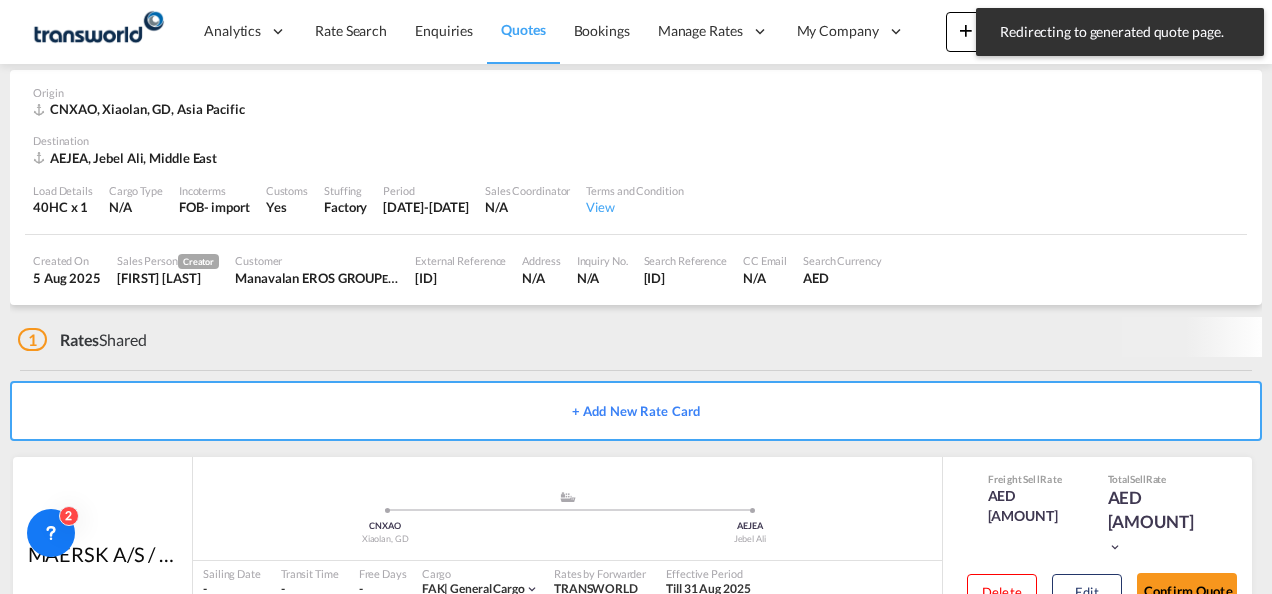 scroll, scrollTop: 134, scrollLeft: 0, axis: vertical 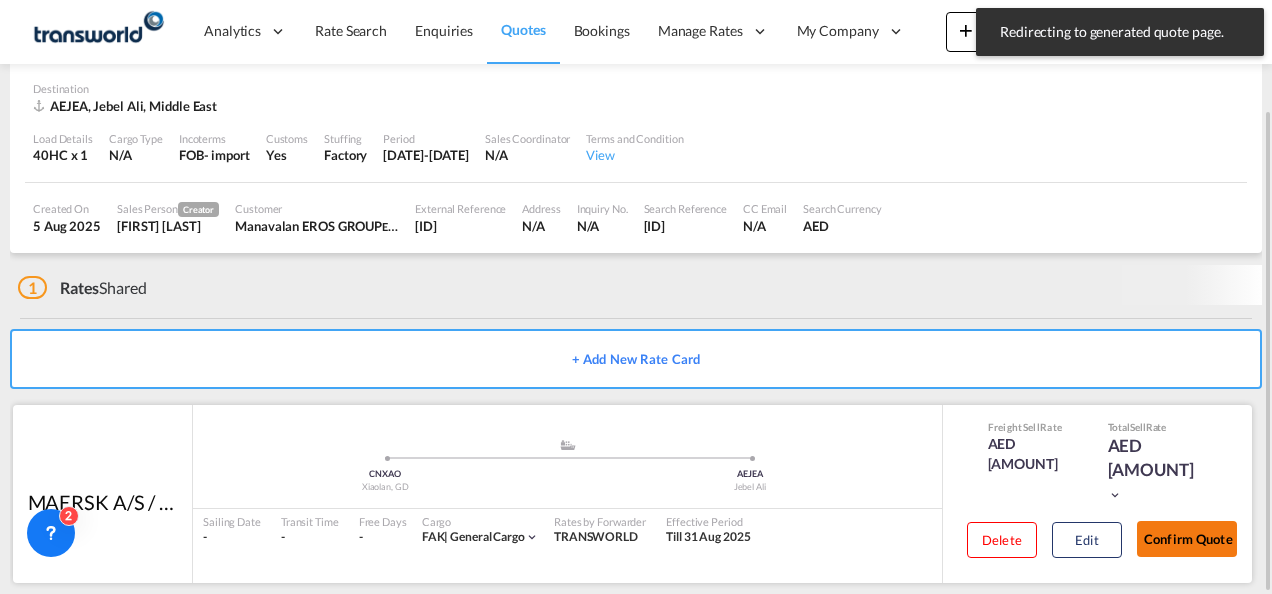click on "Confirm Quote" at bounding box center [1187, 539] 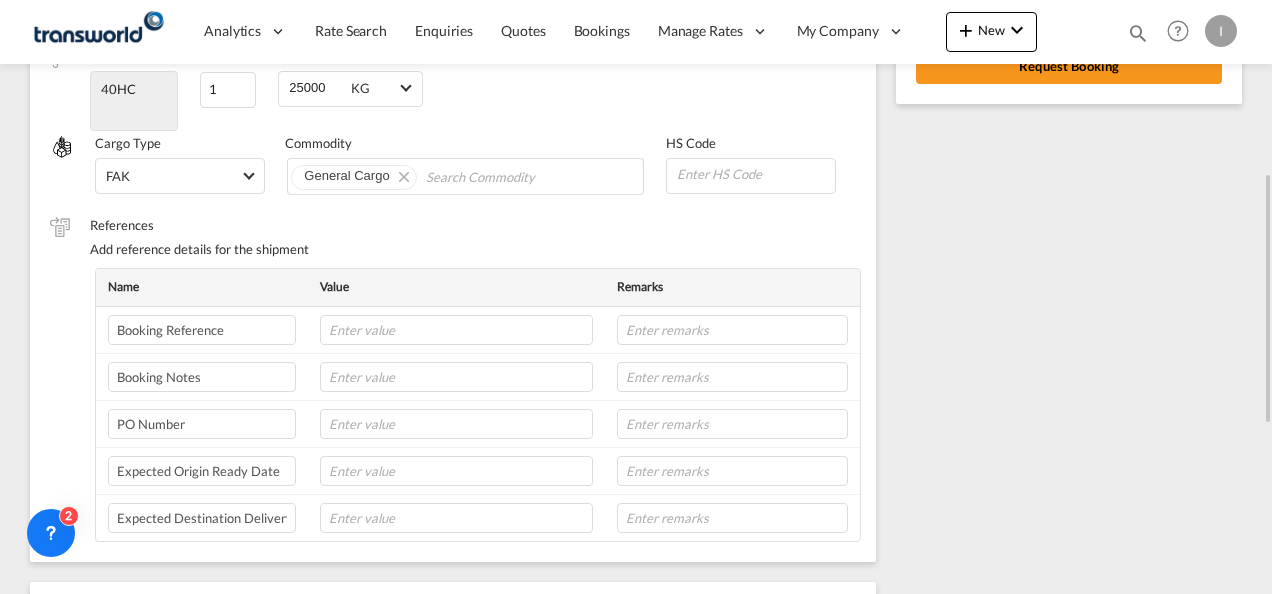 scroll, scrollTop: 311, scrollLeft: 0, axis: vertical 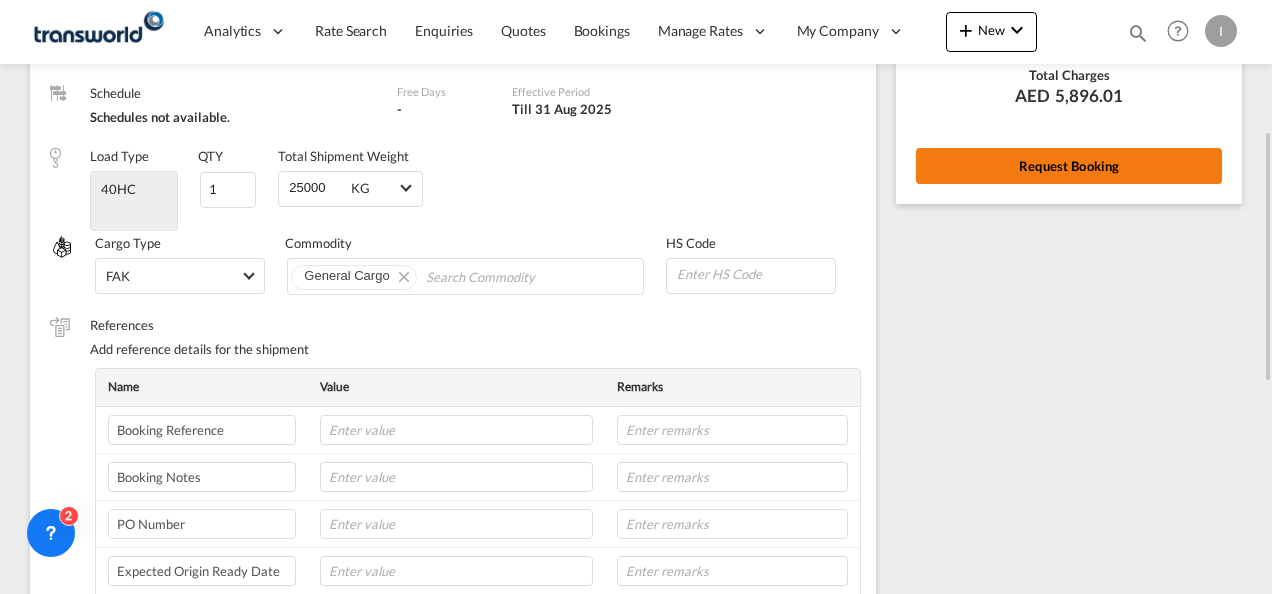 click on "Request Booking" at bounding box center [1069, 166] 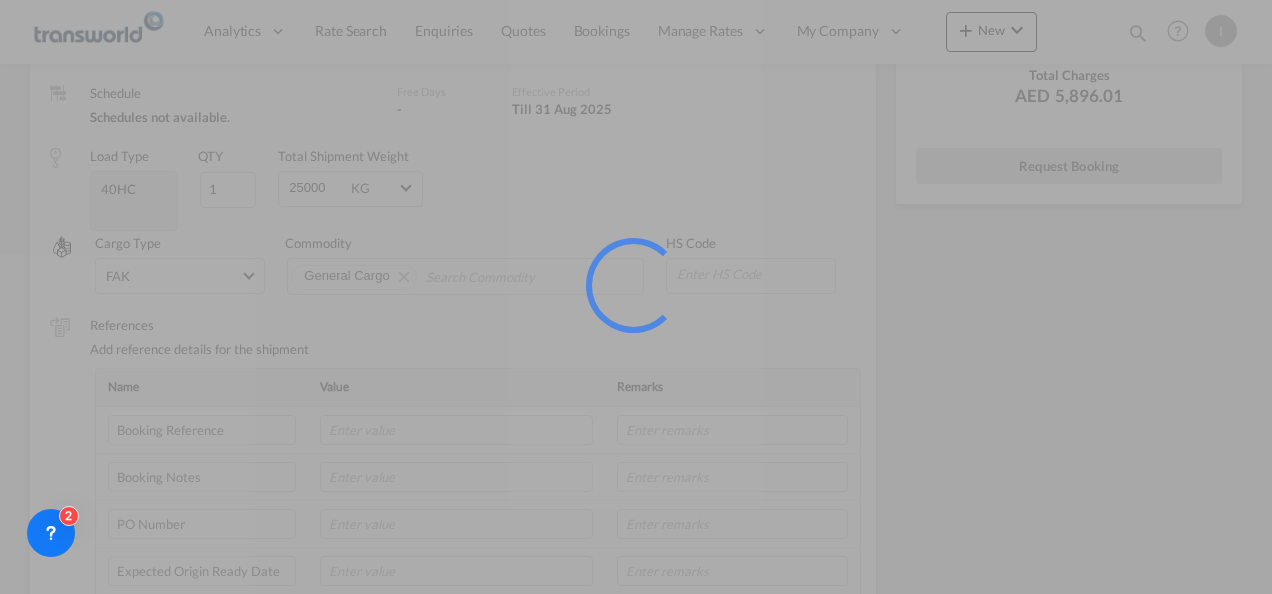 scroll, scrollTop: 37, scrollLeft: 0, axis: vertical 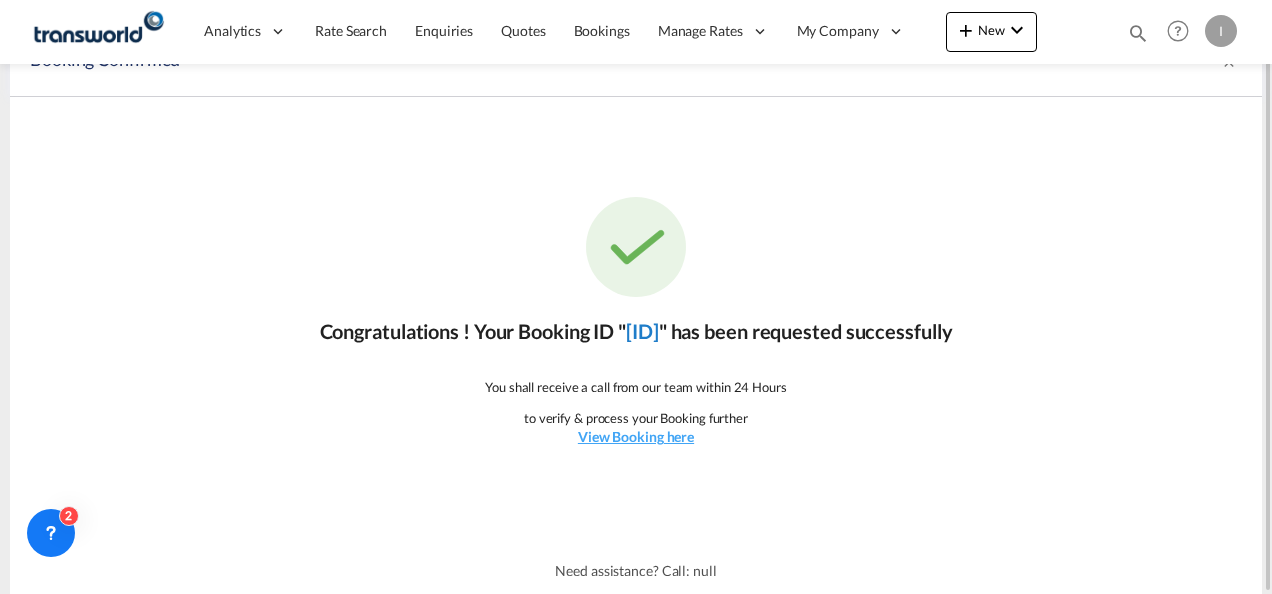 click on "[ID]" 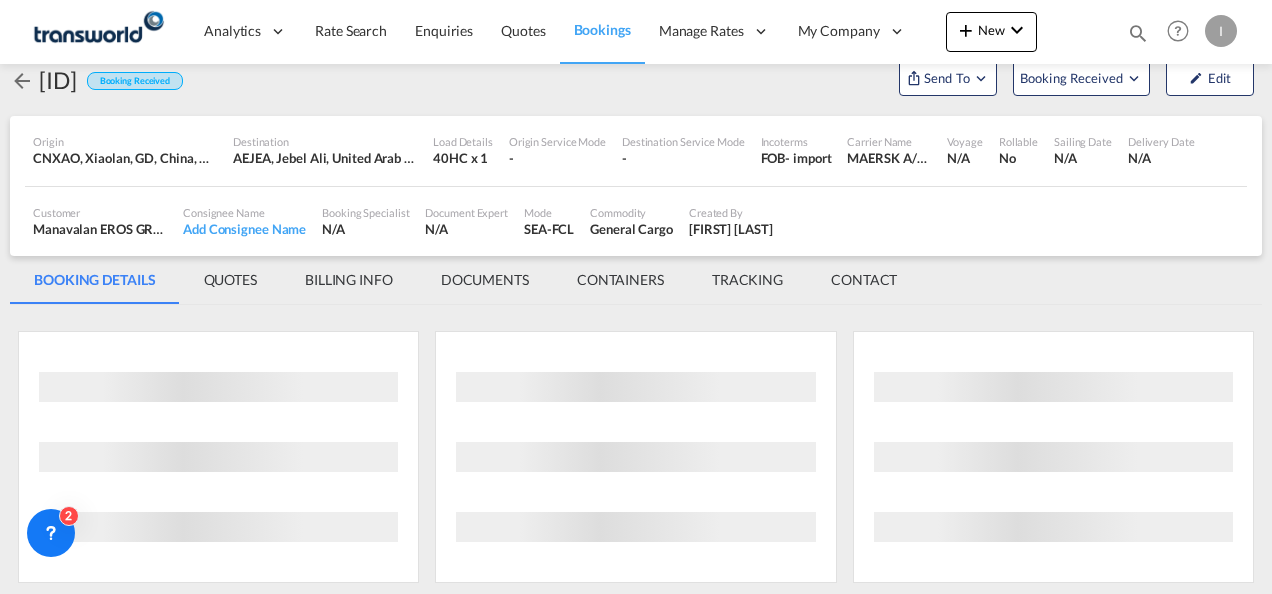 scroll, scrollTop: 1176, scrollLeft: 0, axis: vertical 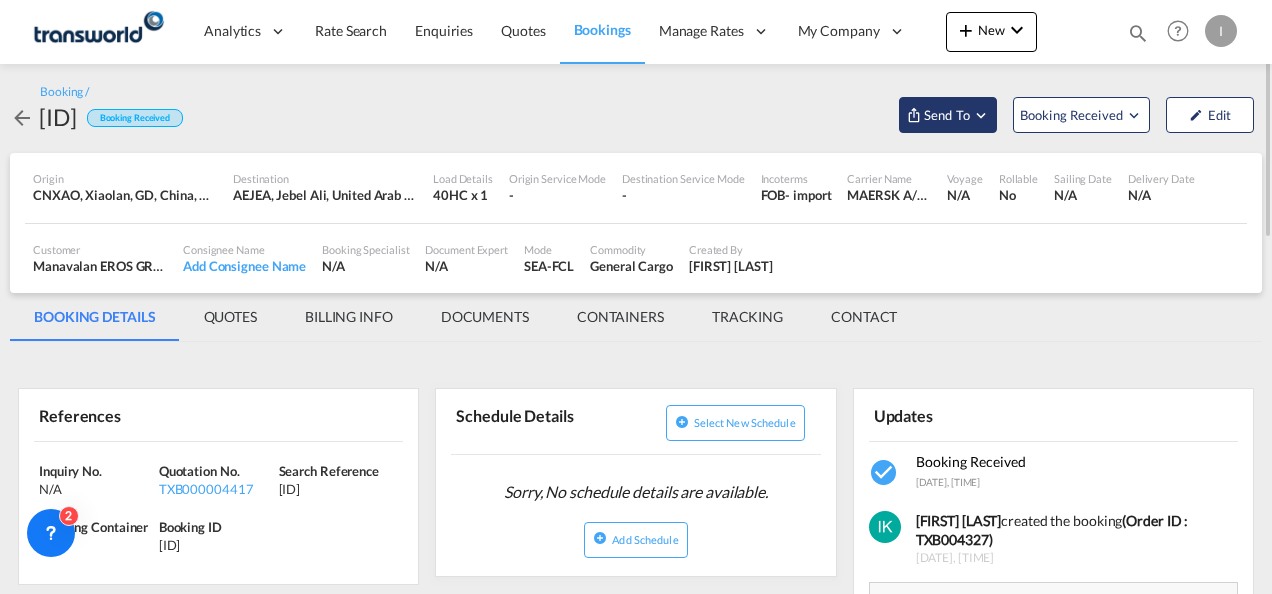click on "Send To" at bounding box center [947, 115] 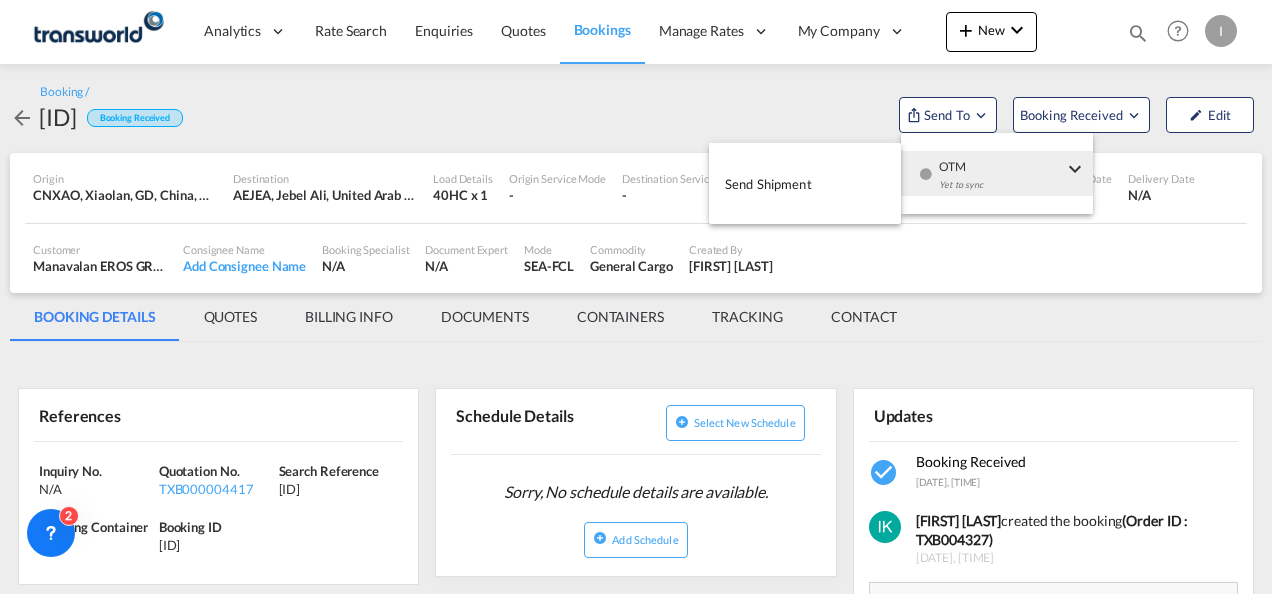 click on "Yet to sync" at bounding box center [1001, 190] 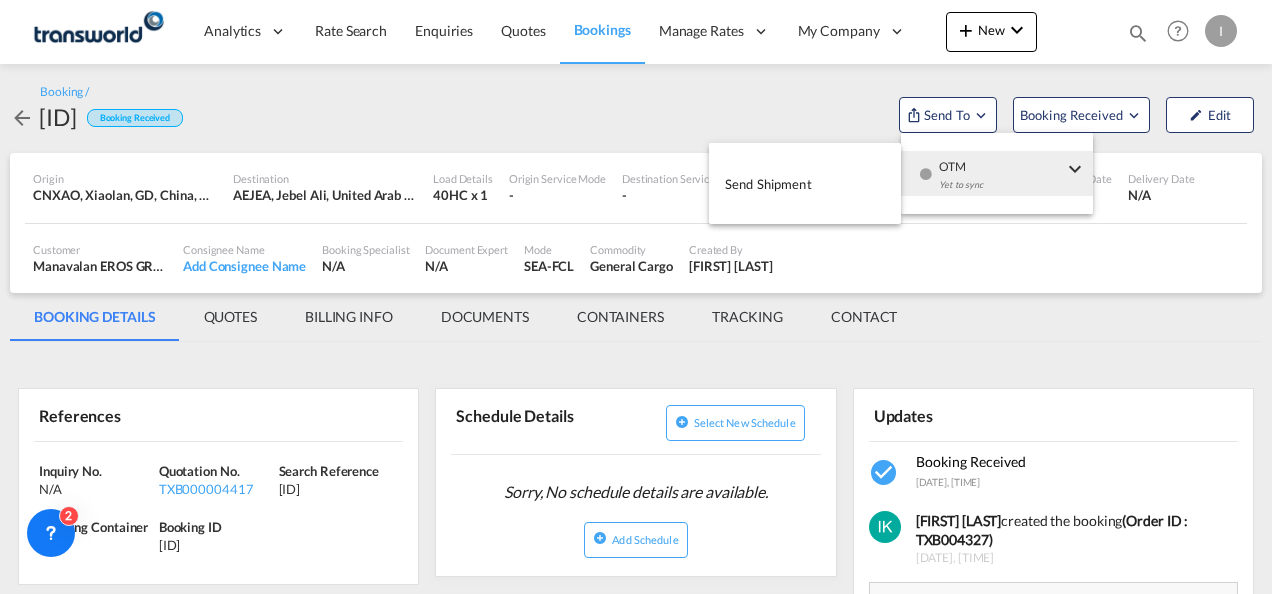 click on "Send Shipment" at bounding box center (805, 183) 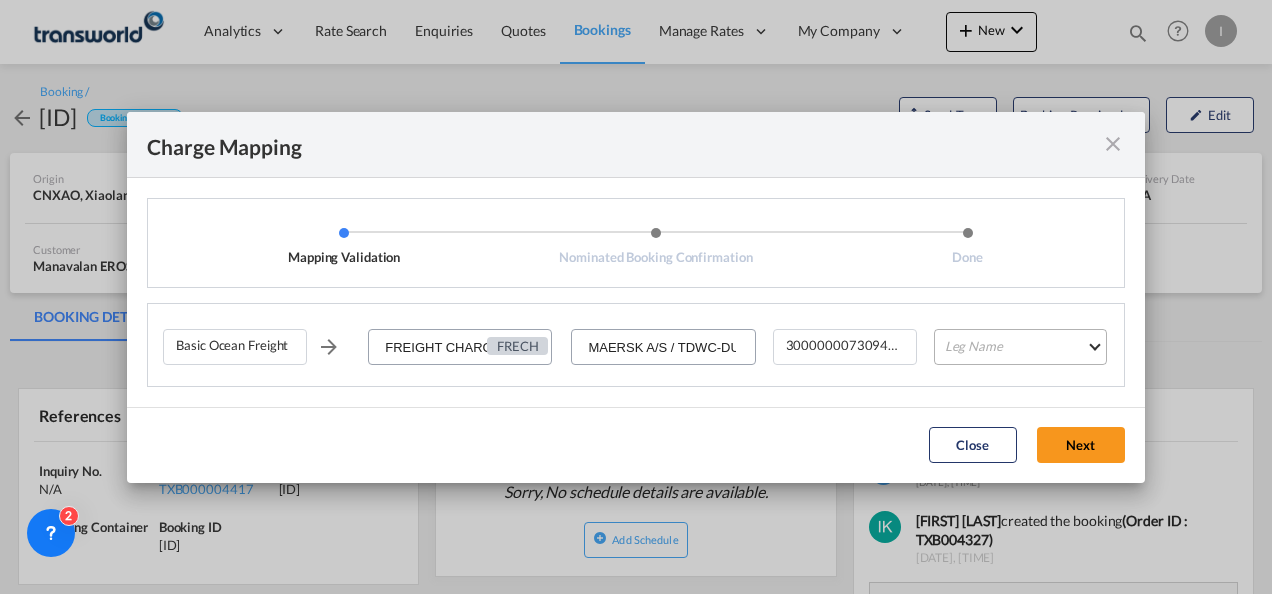 click on "Leg Name HANDLING ORIGIN VESSEL HANDLING DESTINATION OTHERS TL PICK UP CUSTOMS ORIGIN CUSTOMS DESTINATION TL DELIVERY" at bounding box center (1020, 347) 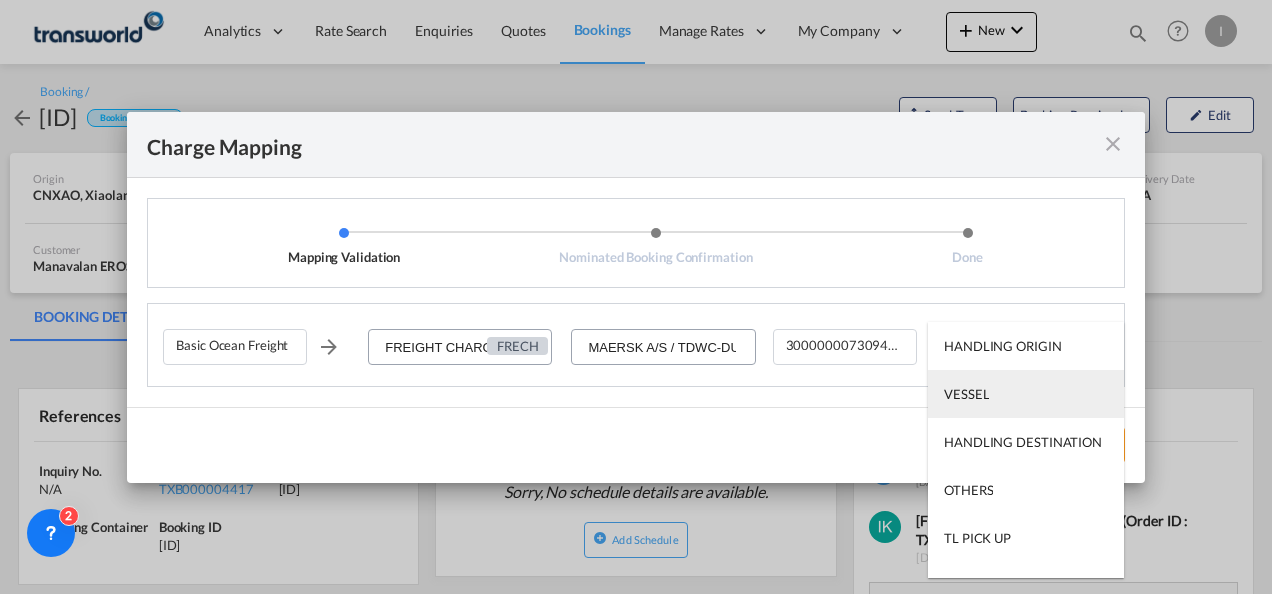 click on "VESSEL" at bounding box center [966, 394] 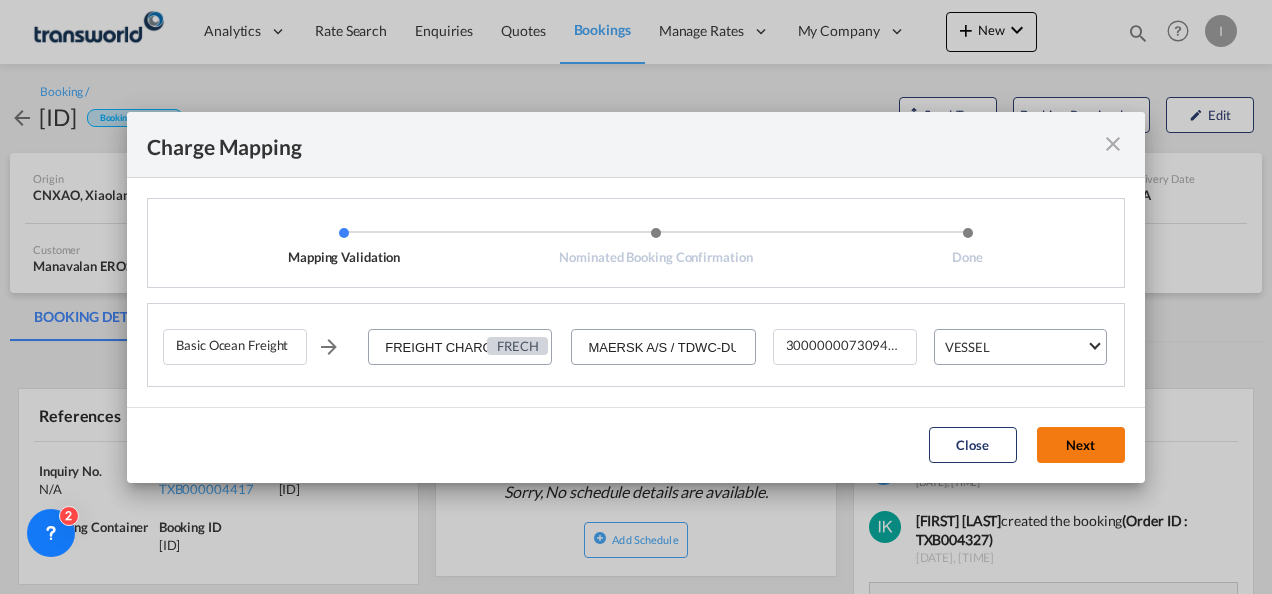 click on "Next" 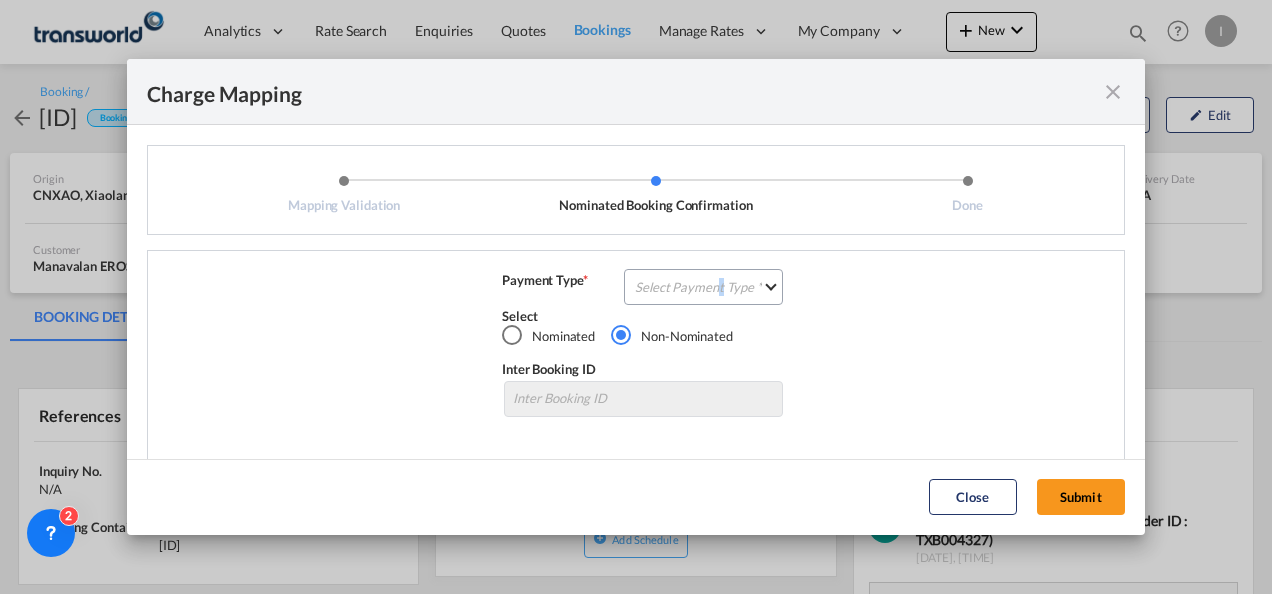 click on "Payment Type * Select Payment Type
COLLECT
PREPAID
Select
Nominated
Non-Nominated
Inter Booking ID" at bounding box center [643, 367] 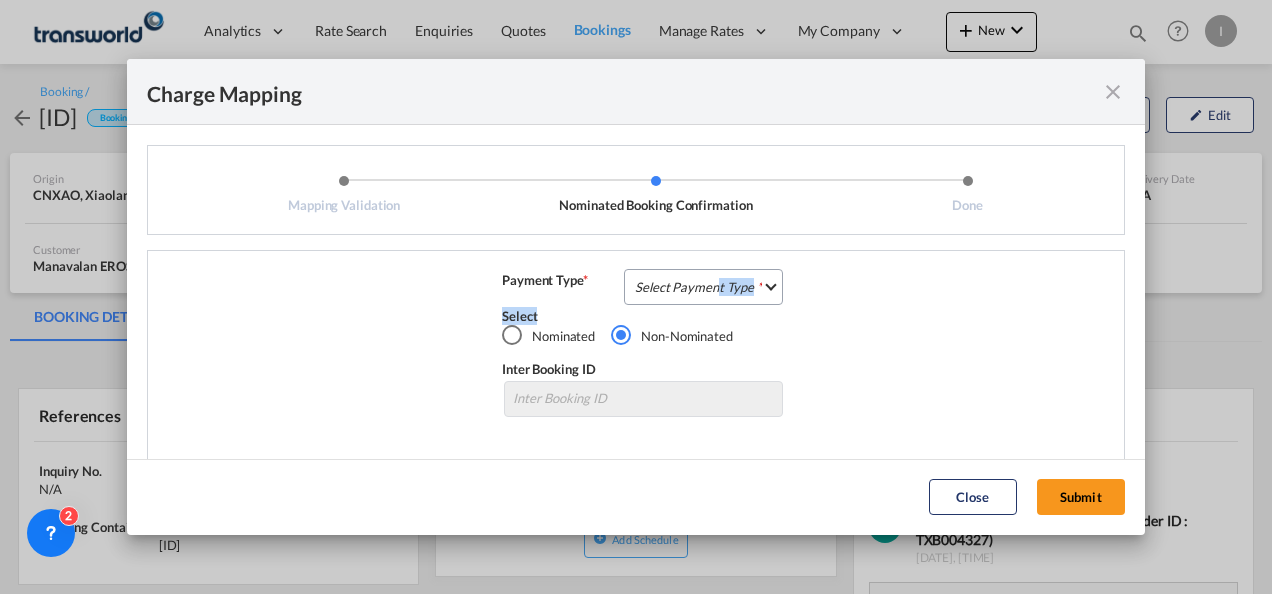 click on "Select" at bounding box center (643, 316) 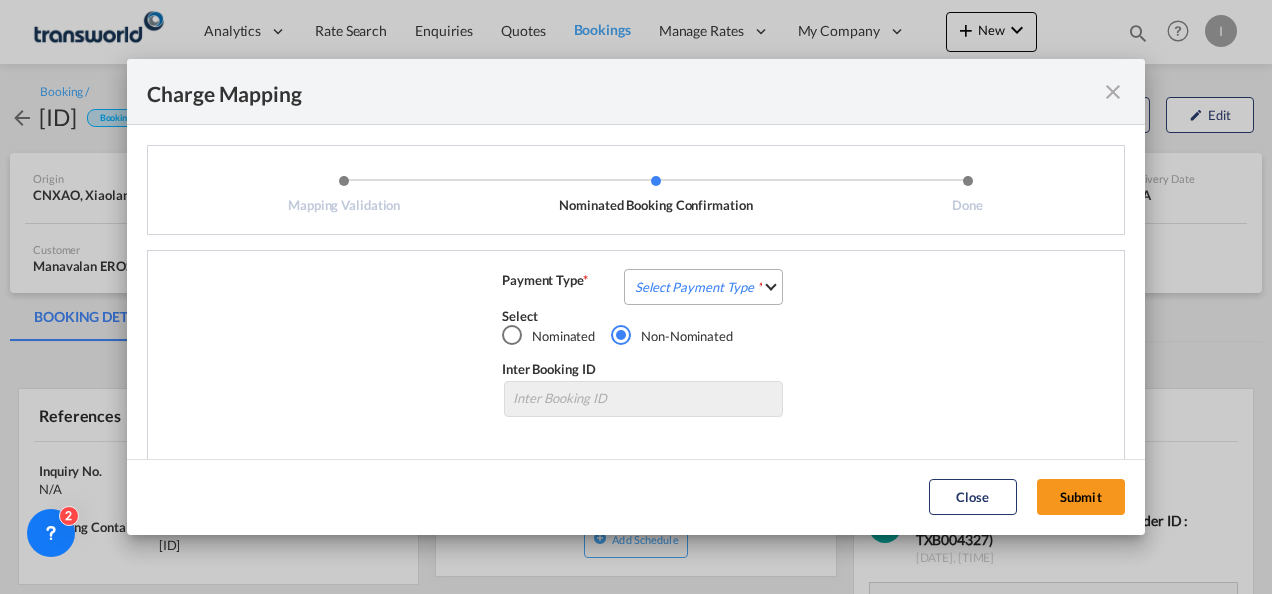 click on "Select Payment Type
COLLECT
PREPAID" at bounding box center [703, 287] 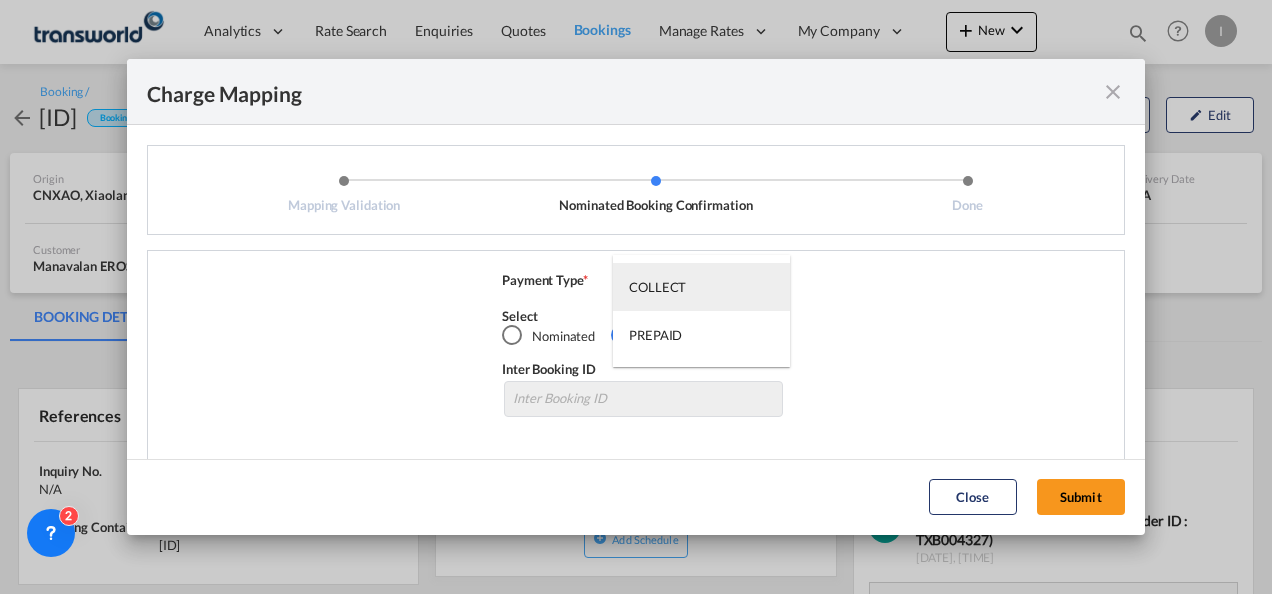 click on "COLLECT" at bounding box center [701, 287] 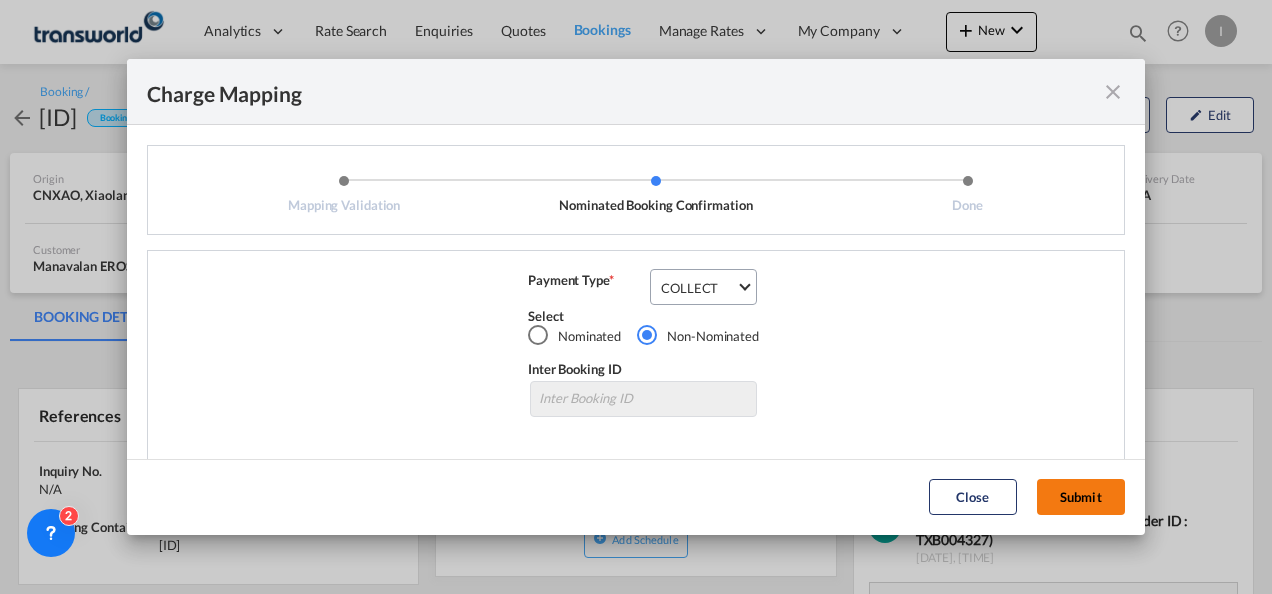 click on "Submit" 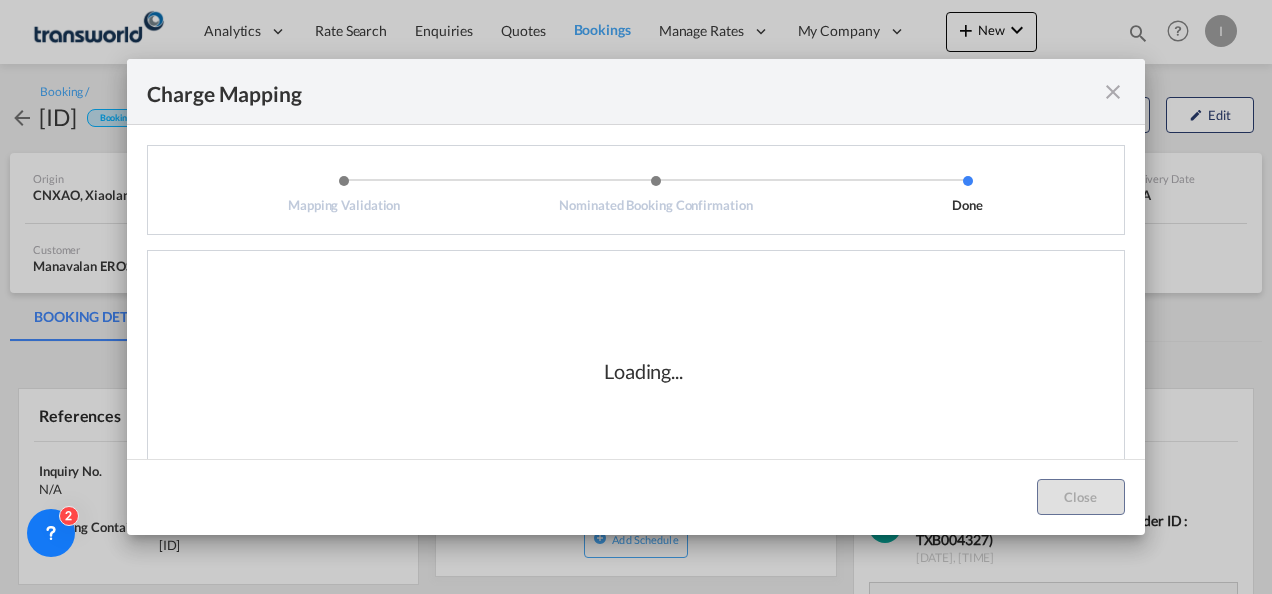 click on "Loading..." at bounding box center [643, 371] 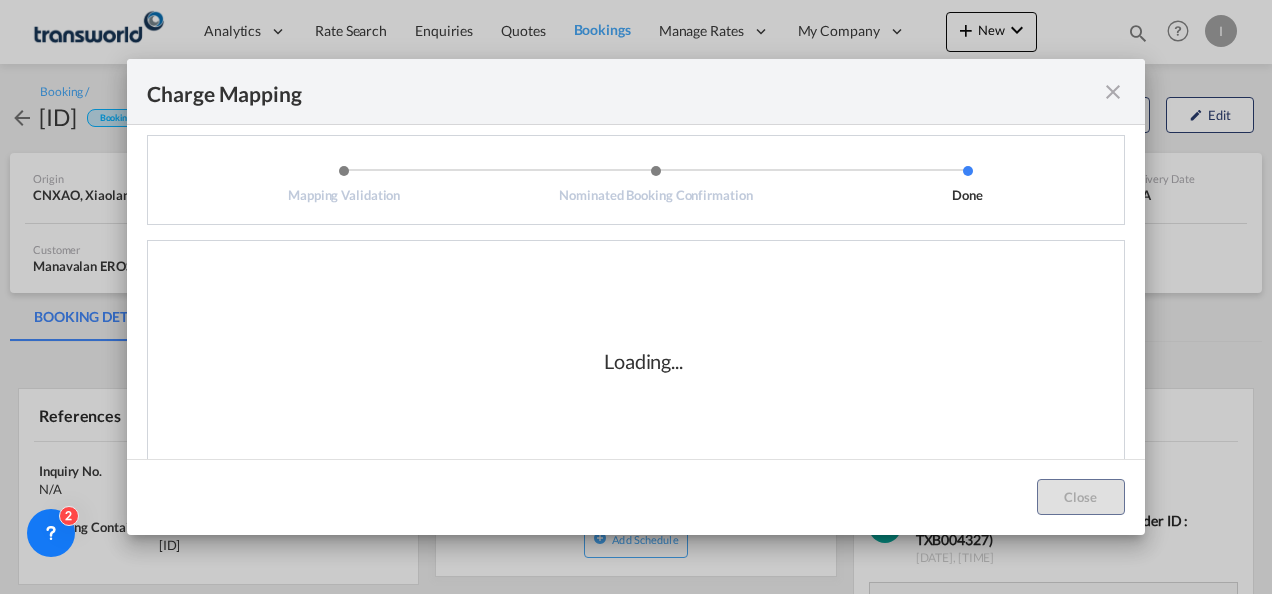scroll, scrollTop: 0, scrollLeft: 0, axis: both 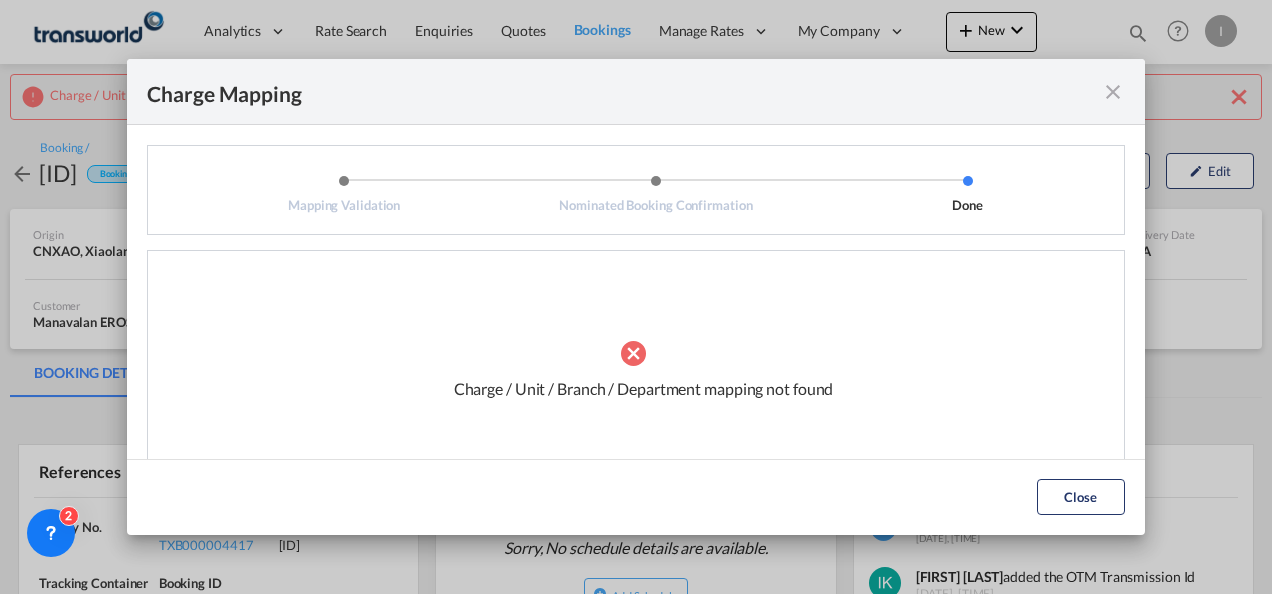 drag, startPoint x: 1066, startPoint y: 490, endPoint x: 1048, endPoint y: 488, distance: 18.110771 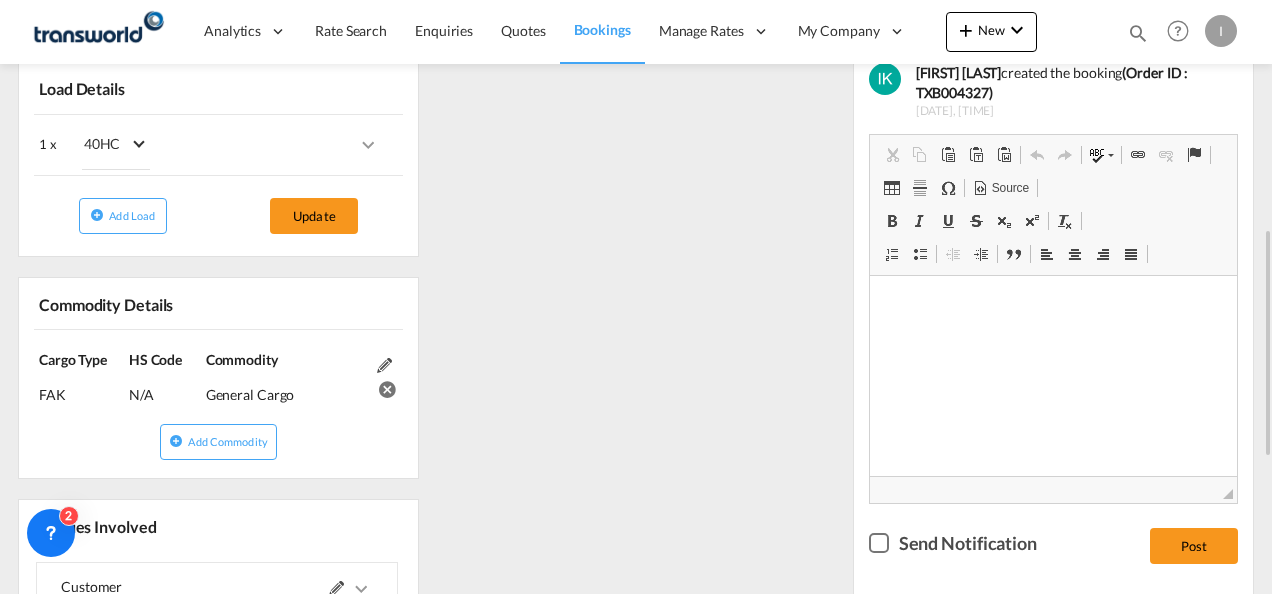scroll, scrollTop: 700, scrollLeft: 0, axis: vertical 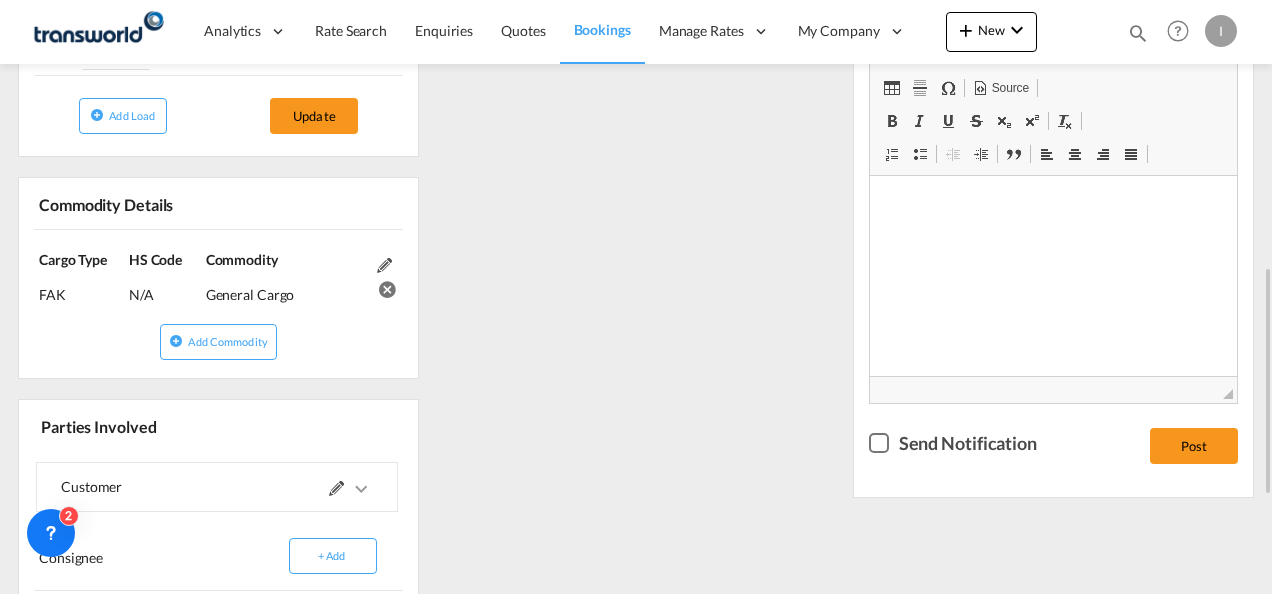 click at bounding box center [336, 488] 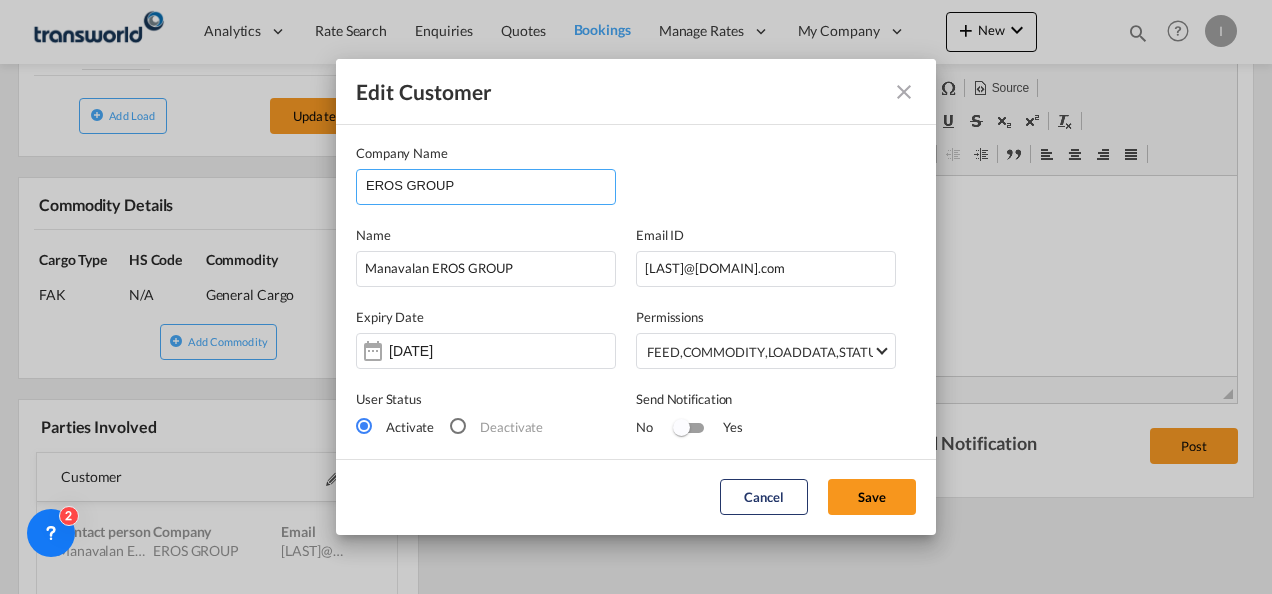 click on "EROS GROUP" at bounding box center [490, 185] 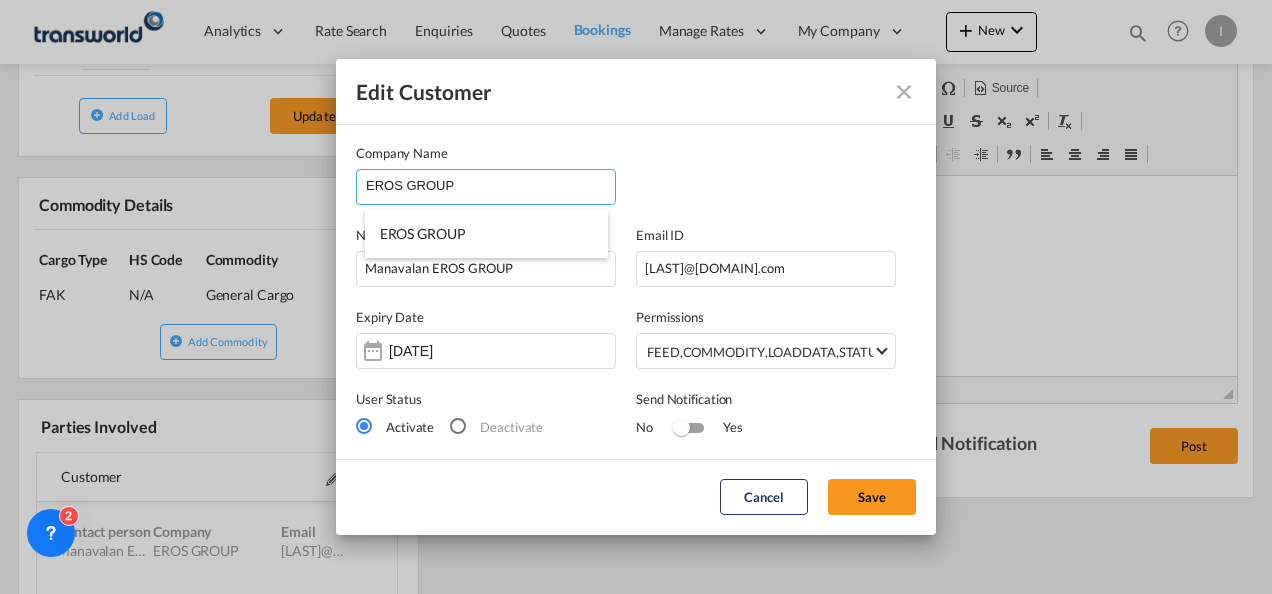 click on "EROS GROUP" at bounding box center [490, 185] 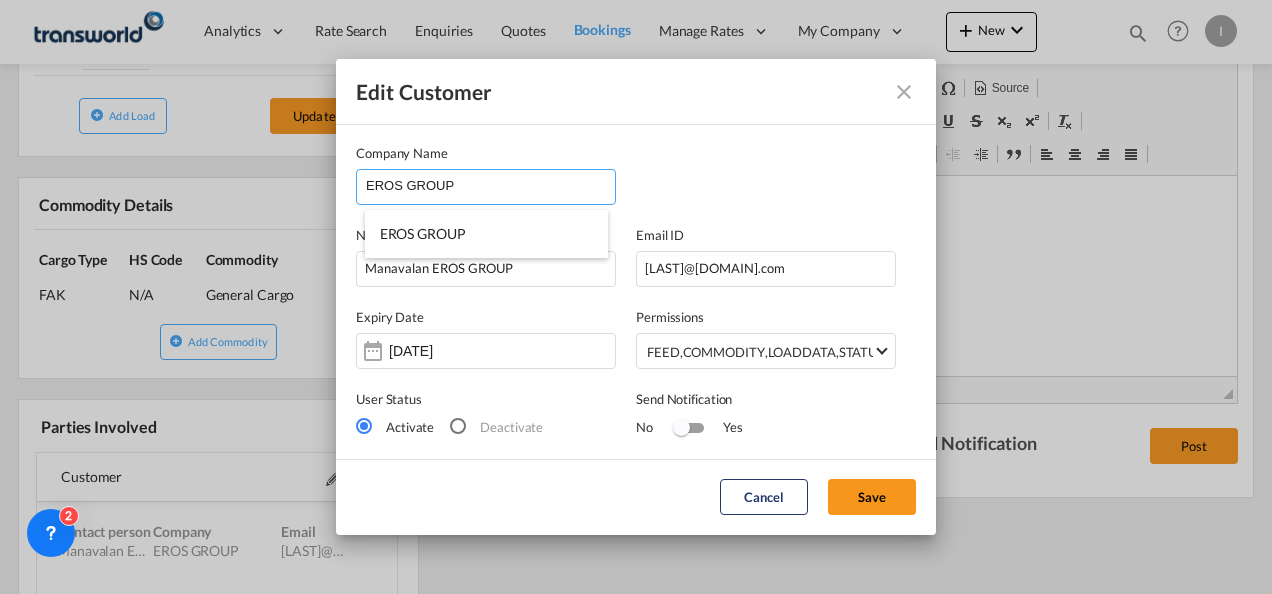 click on "EROS GROUP" at bounding box center [490, 185] 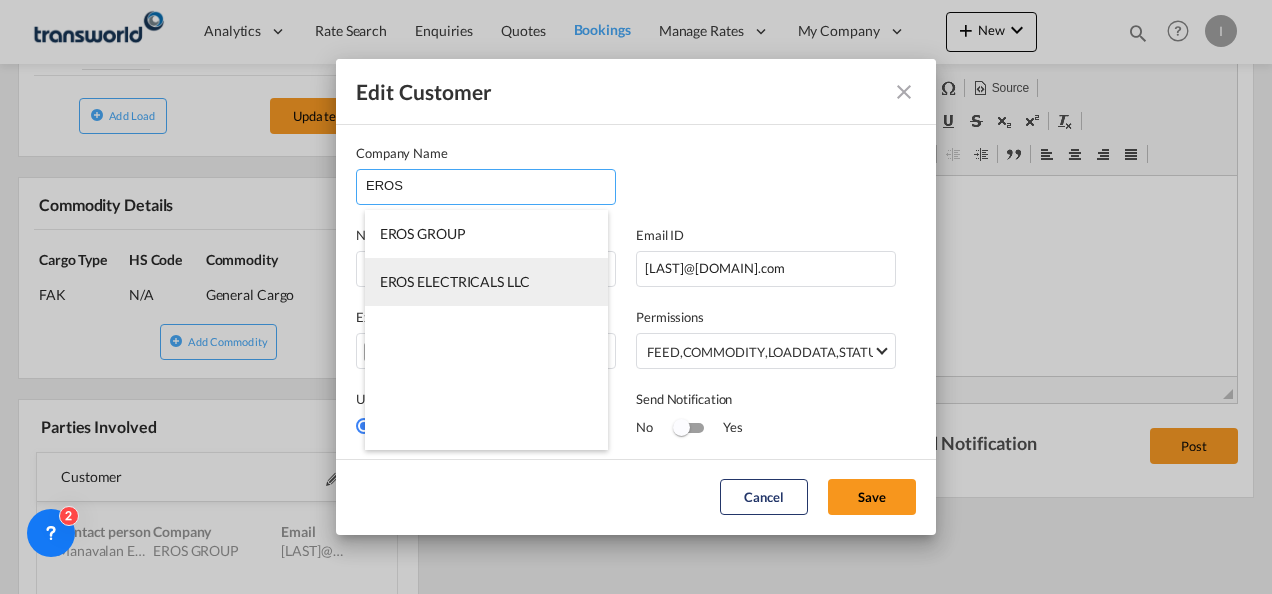 click on "EROS ELECTRICALS LLC" at bounding box center (455, 281) 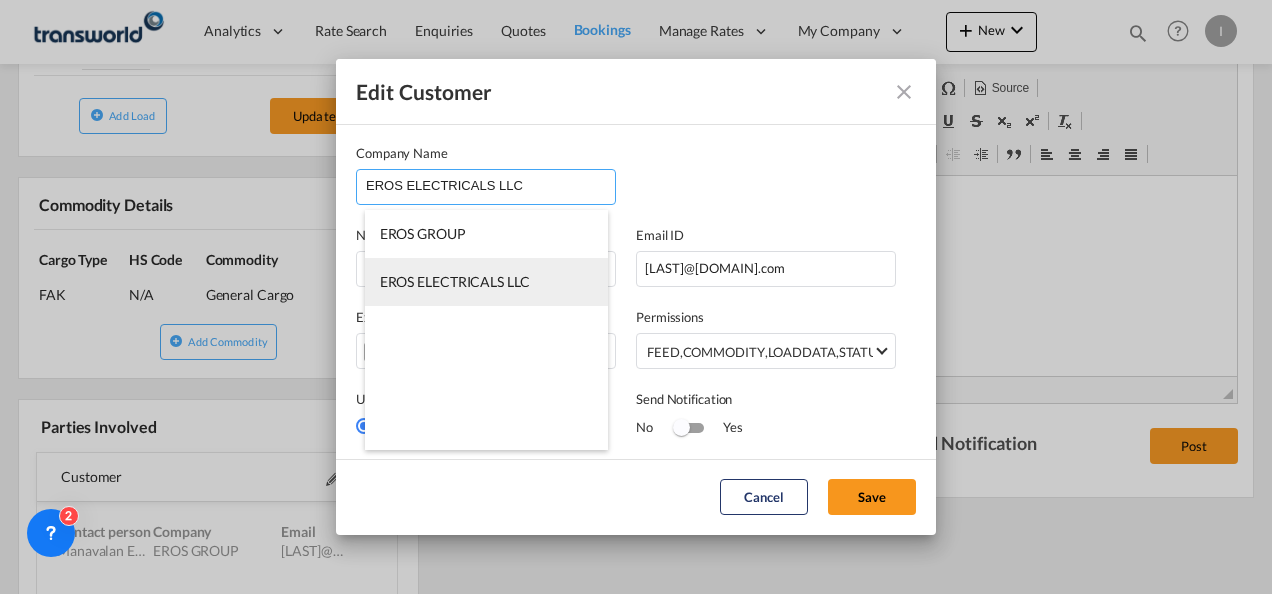 type on "[EMAIL]" 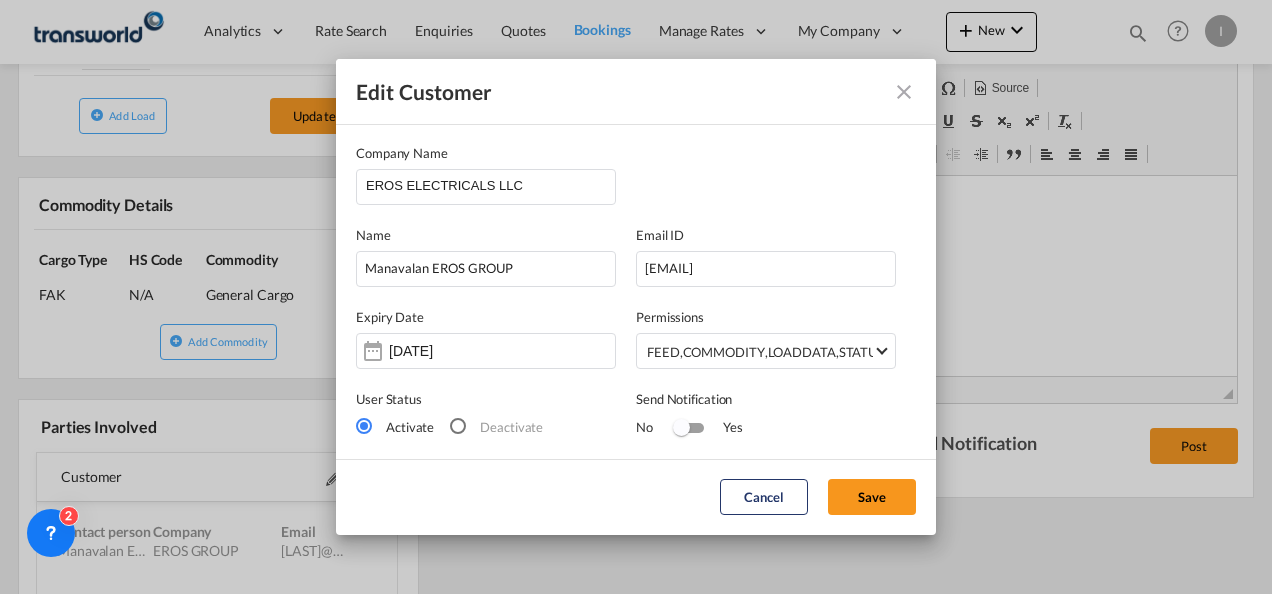 click on "Cancel
Save" 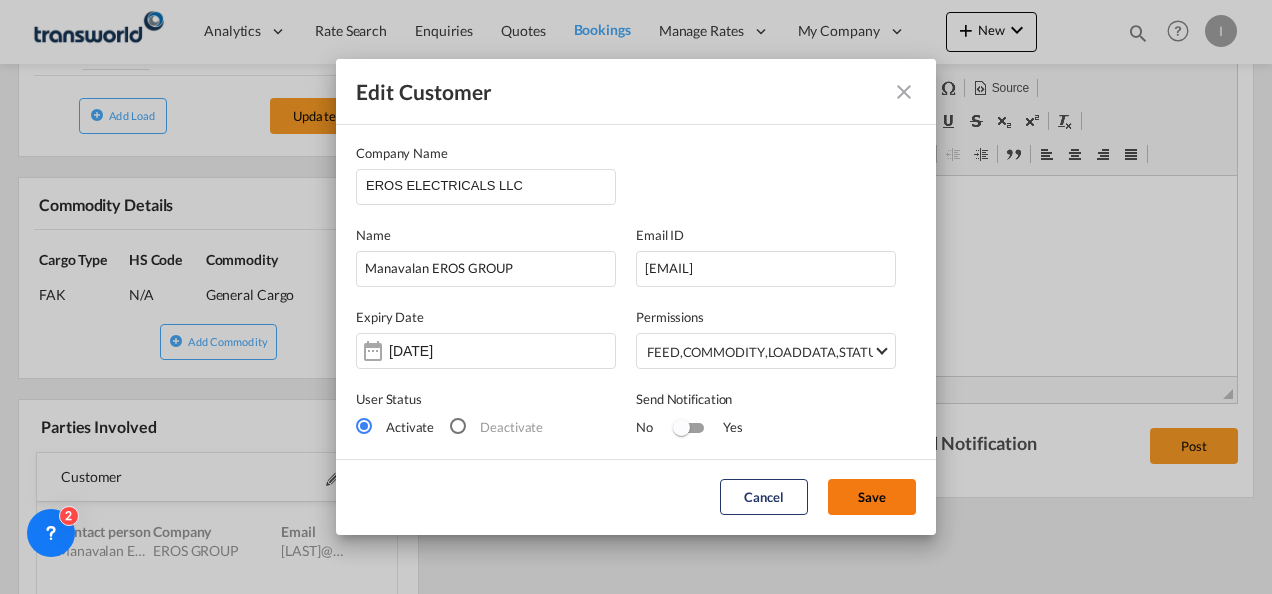 click on "Save" 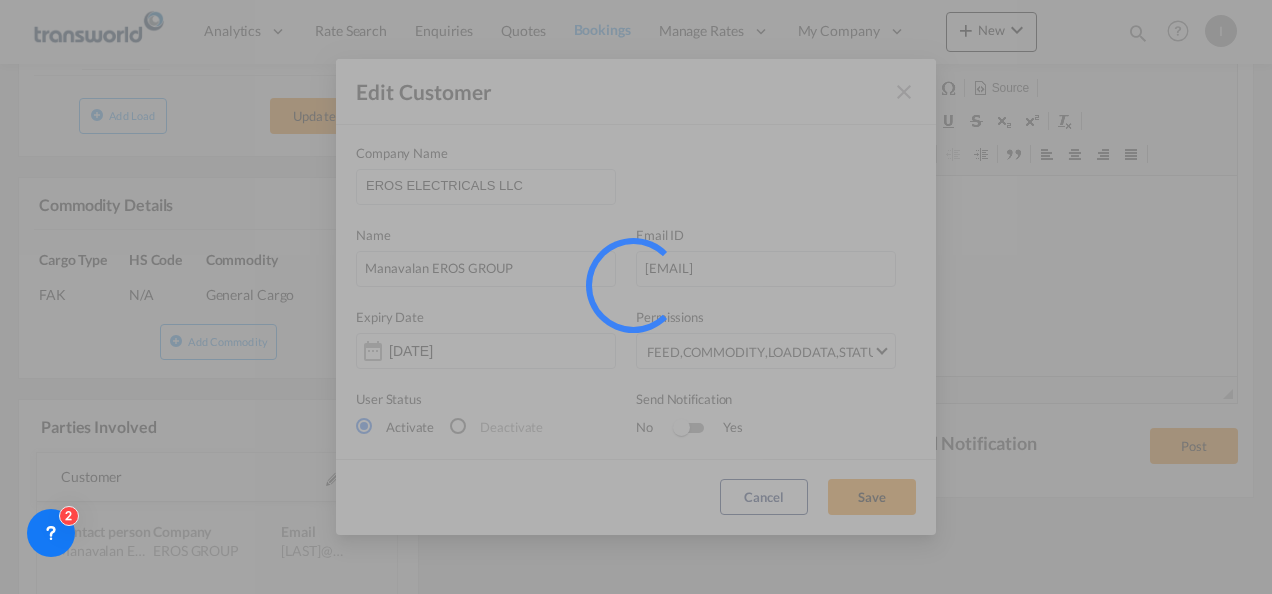 type 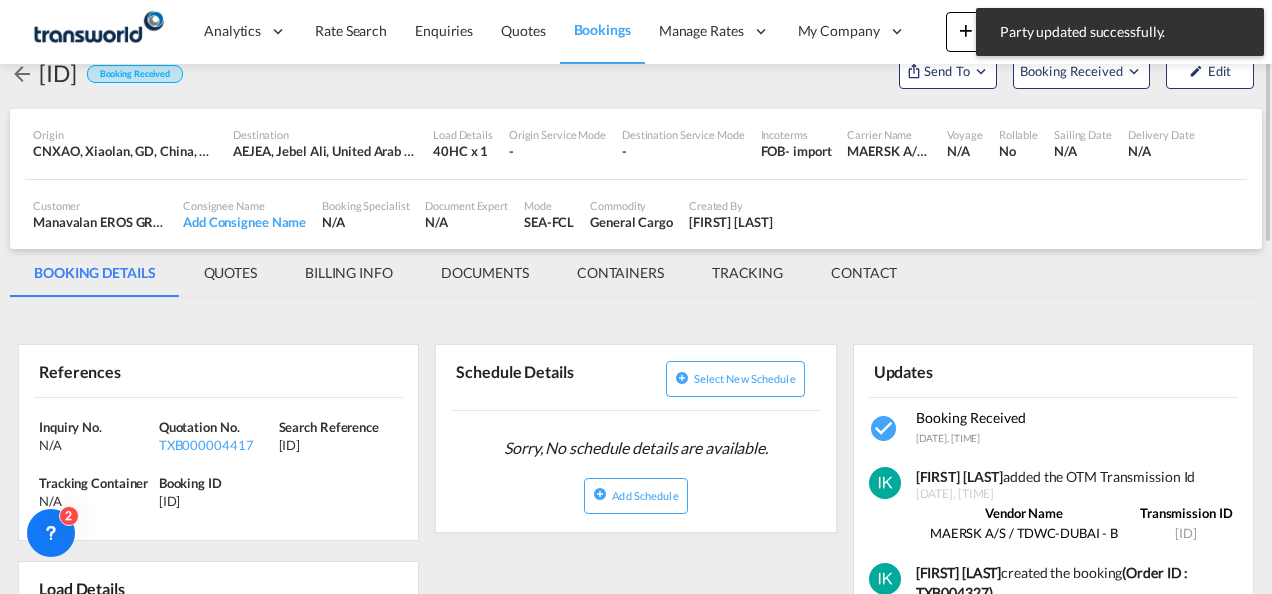 scroll, scrollTop: 0, scrollLeft: 0, axis: both 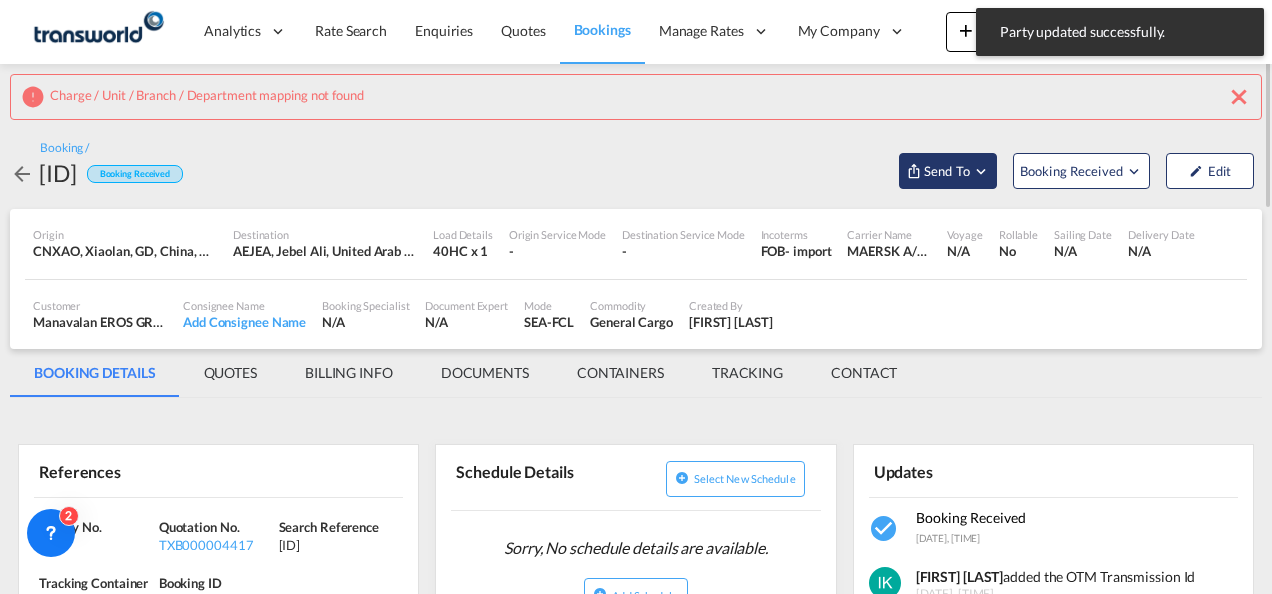 click on "Send To" at bounding box center [948, 171] 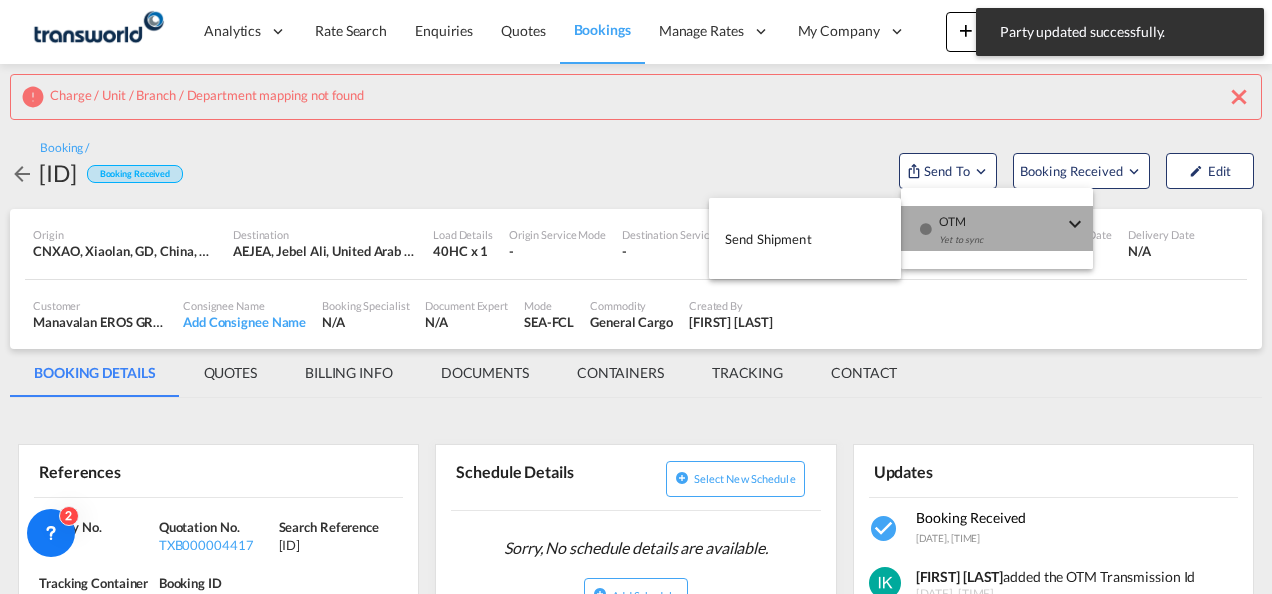 drag, startPoint x: 934, startPoint y: 226, endPoint x: 830, endPoint y: 232, distance: 104.172935 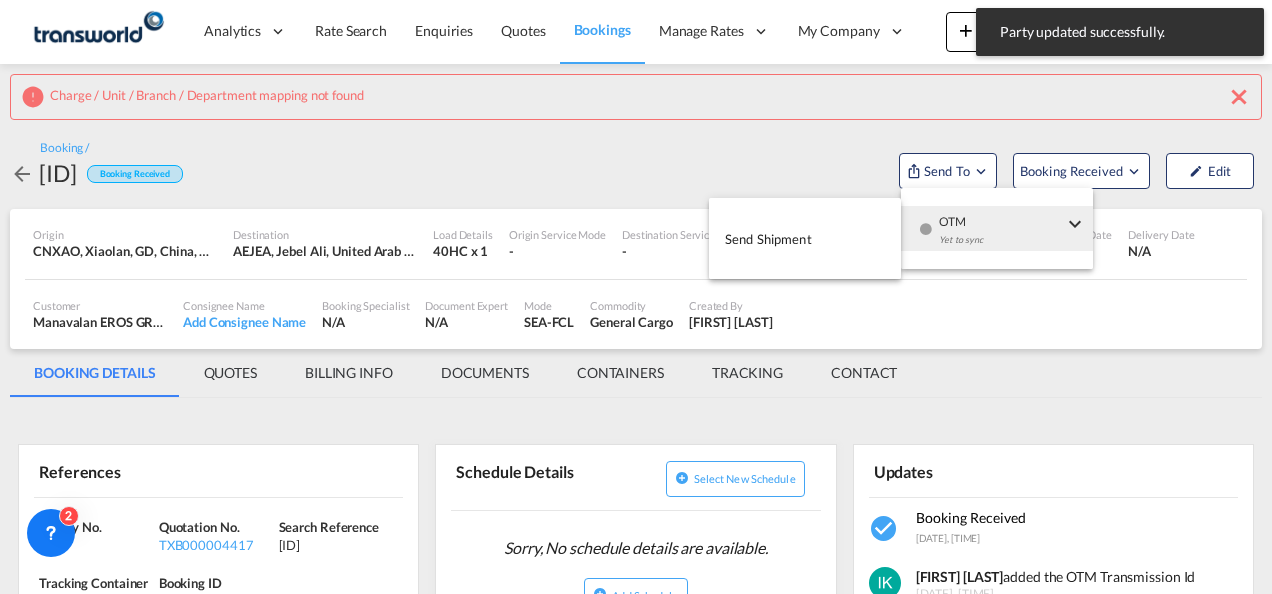 click on "Send Shipment" at bounding box center (805, 238) 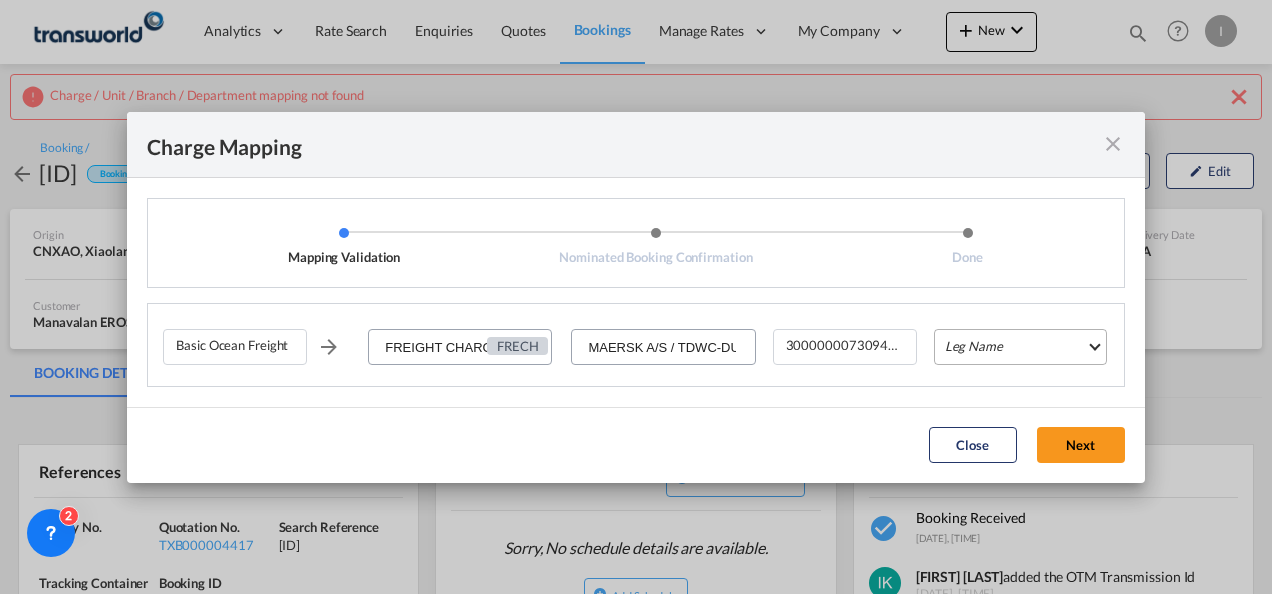 click on "Leg Name HANDLING ORIGIN VESSEL HANDLING DESTINATION OTHERS TL PICK UP CUSTOMS ORIGIN CUSTOMS DESTINATION TL DELIVERY" at bounding box center (1020, 347) 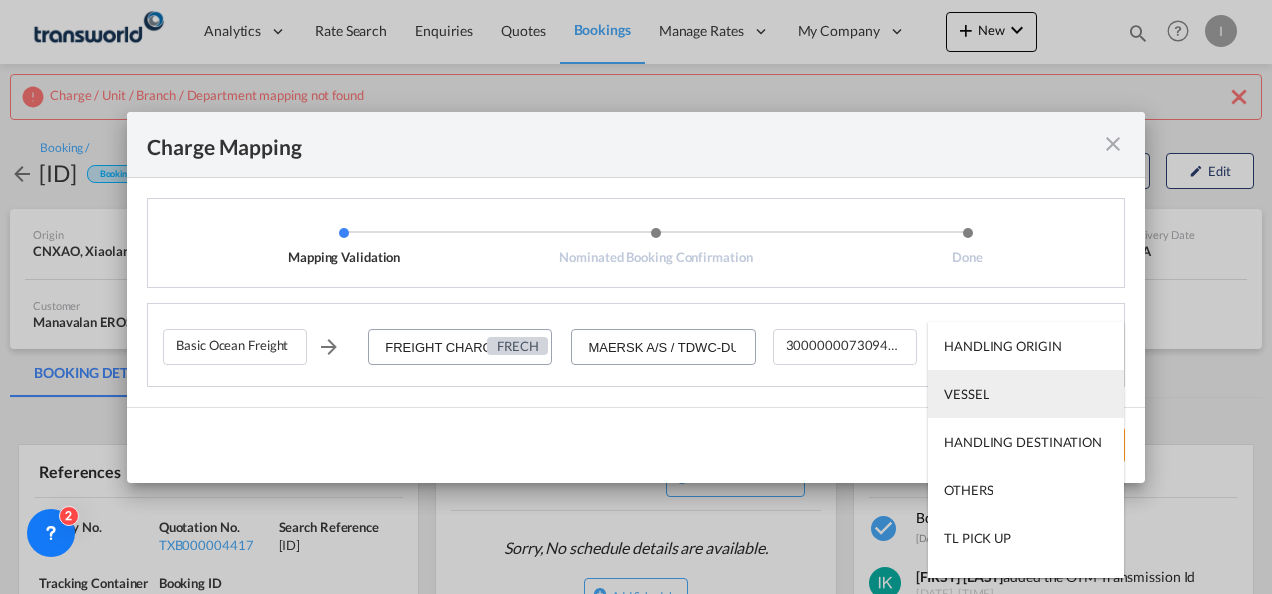click on "VESSEL" at bounding box center [1026, 394] 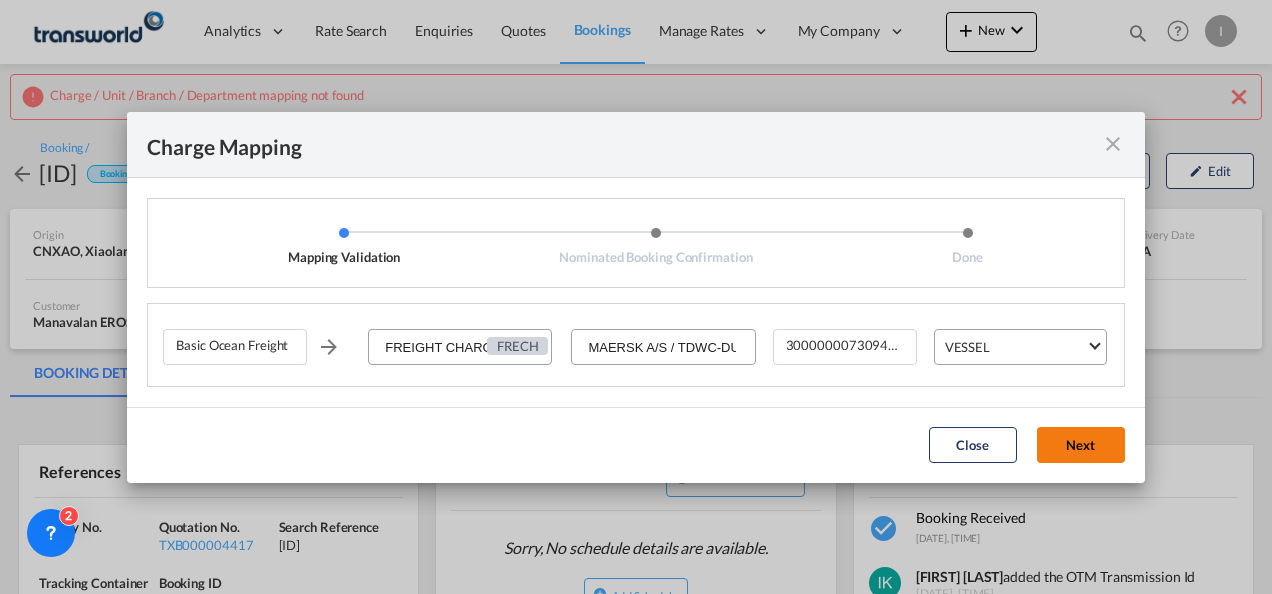 drag, startPoint x: 1060, startPoint y: 446, endPoint x: 1004, endPoint y: 437, distance: 56.718605 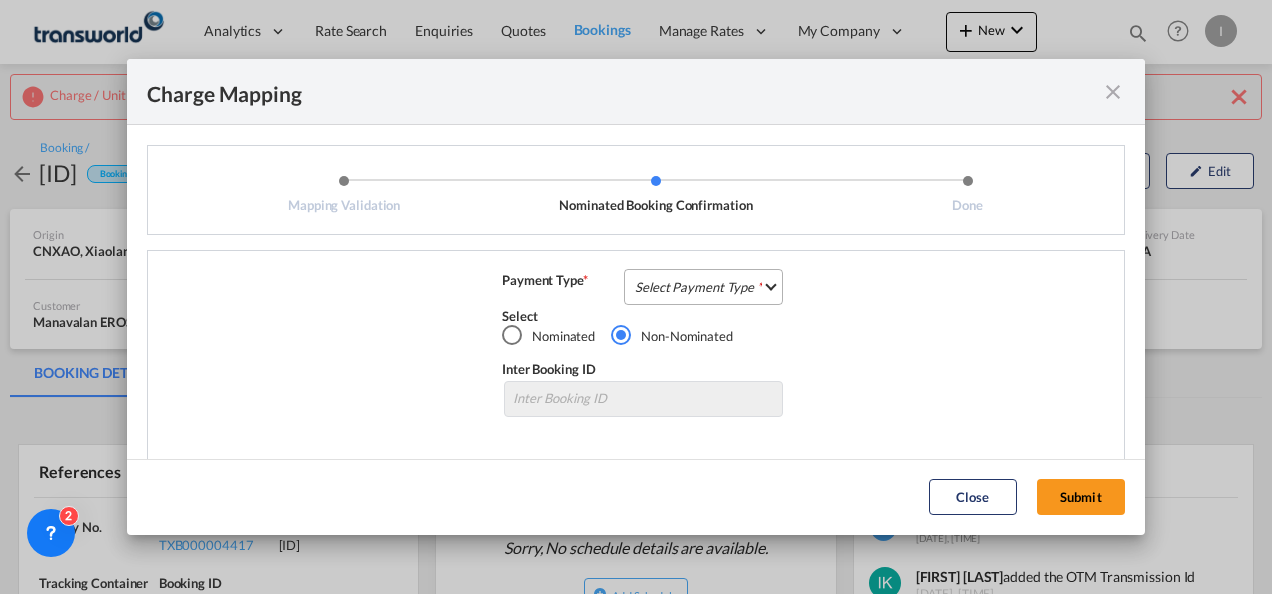 click on "Select Payment Type
COLLECT
PREPAID" at bounding box center (703, 287) 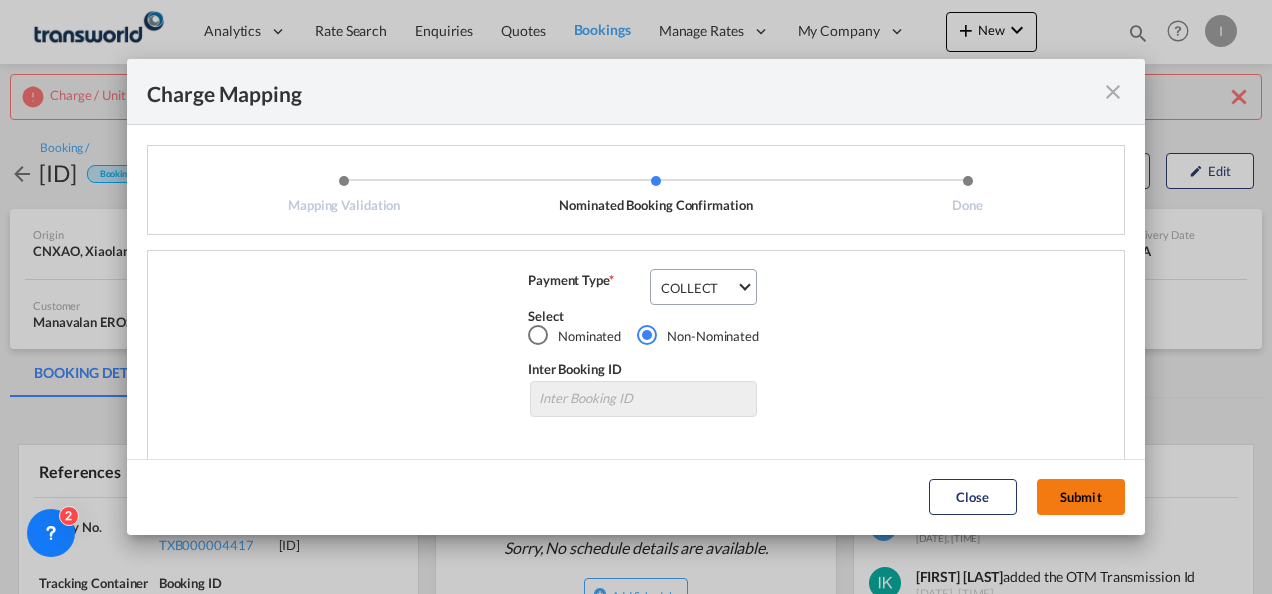 click on "Submit" 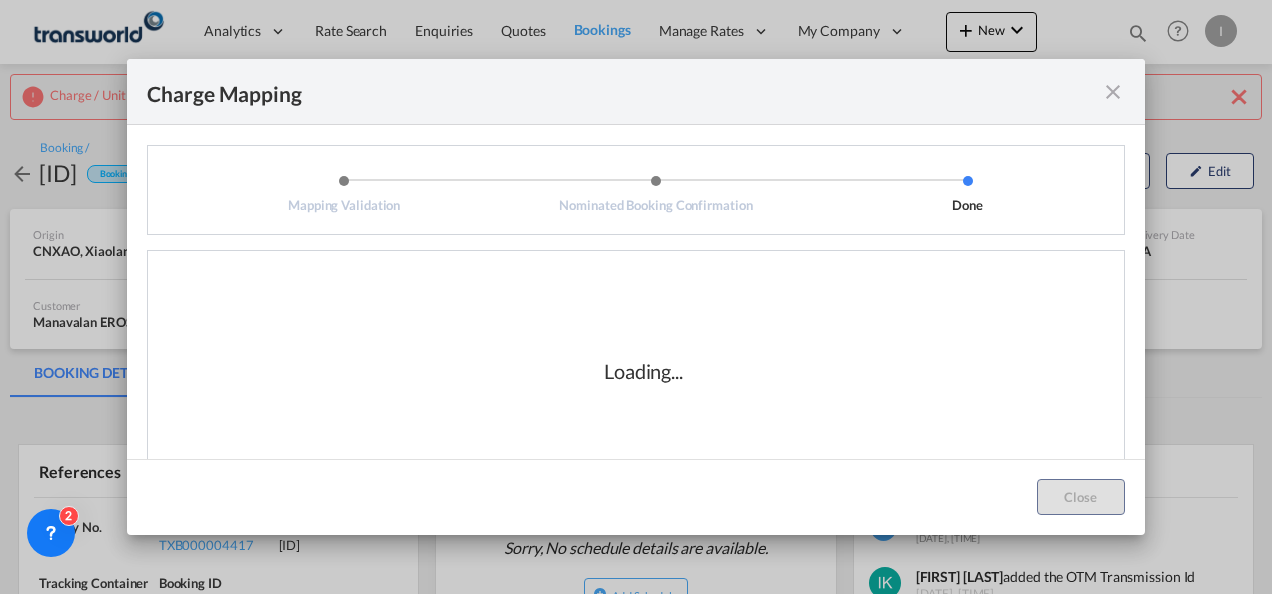 click on "Charge Mapping
Mapping Validation Nominated Booking Confirmation Done Basic Ocean Freight
FREIGHT CHARGES                                                     FRECH                                 MAERSK A/S / TDWC-DUBAI
300000007309467 VESSEL
Payment Type *
COLLECT
Select
Nominated
Non-Nominated
Inter Booking ID
Loading...
Close" at bounding box center [636, 297] 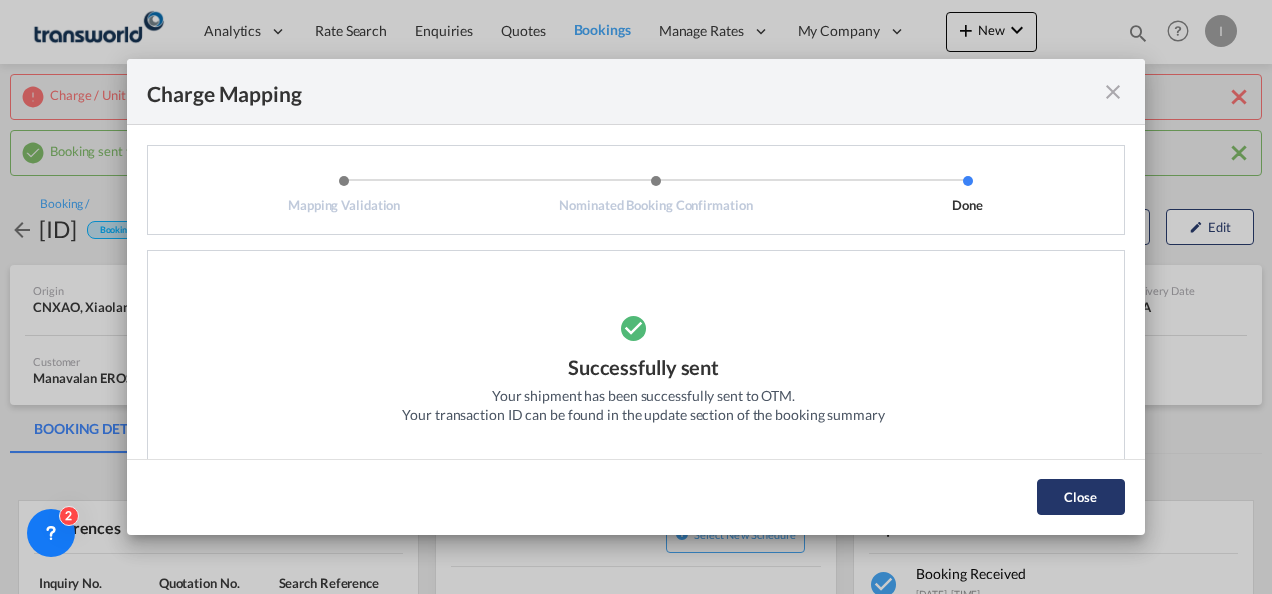 click on "Close" 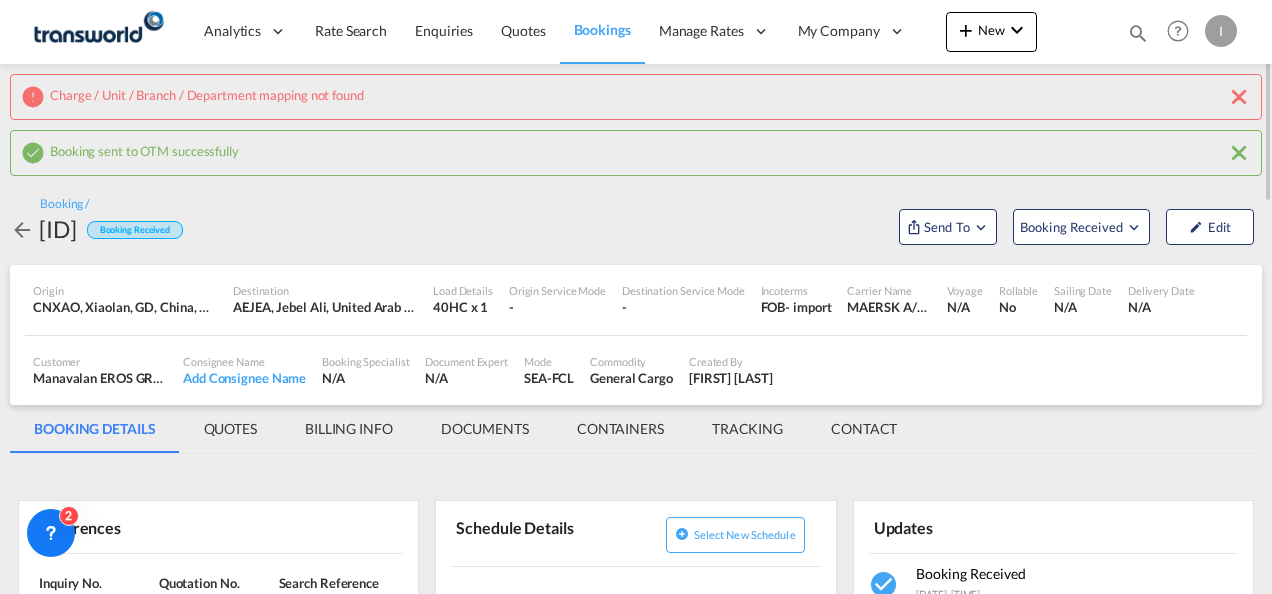 scroll, scrollTop: 100, scrollLeft: 0, axis: vertical 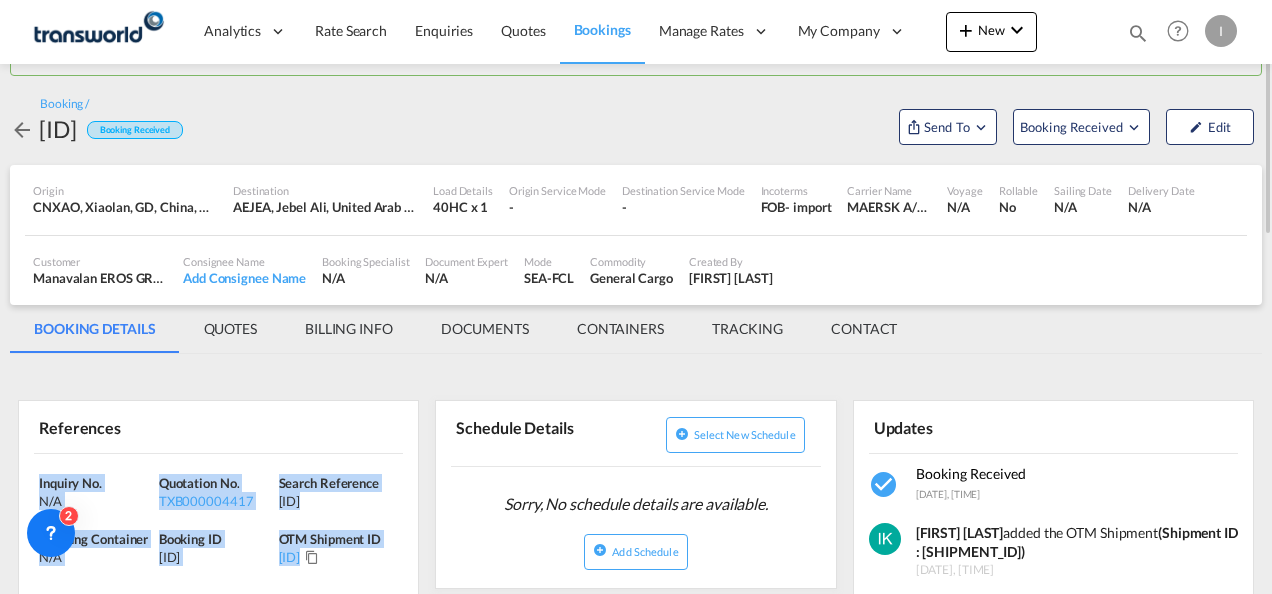 drag, startPoint x: 404, startPoint y: 568, endPoint x: 20, endPoint y: 480, distance: 393.9543 